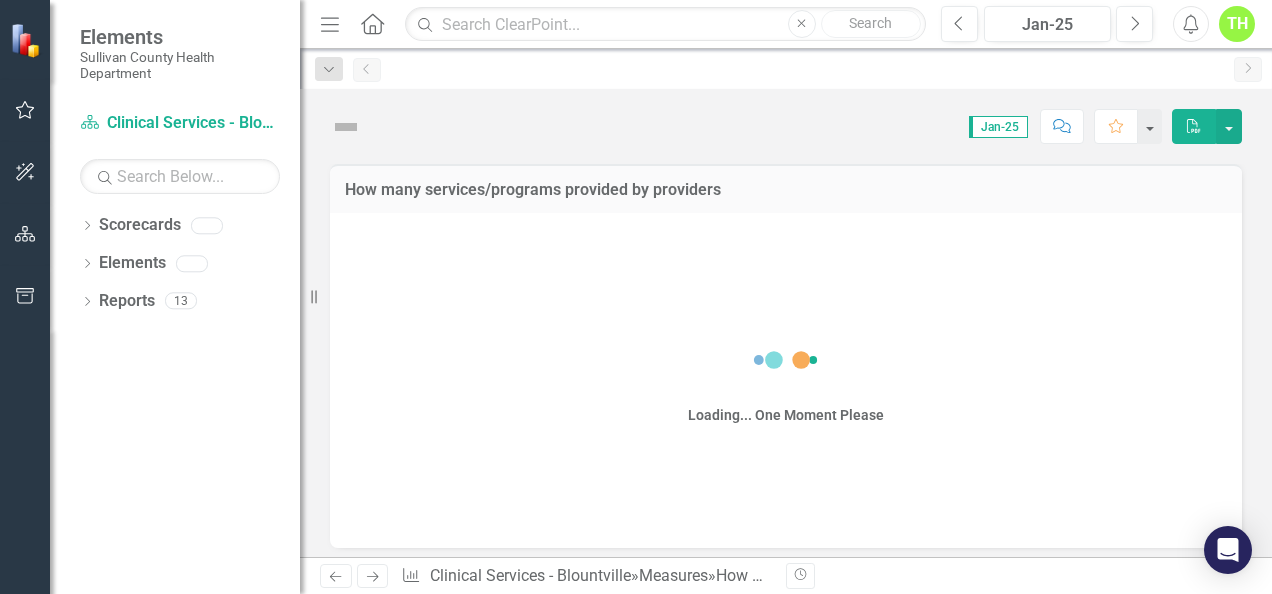 scroll, scrollTop: 0, scrollLeft: 0, axis: both 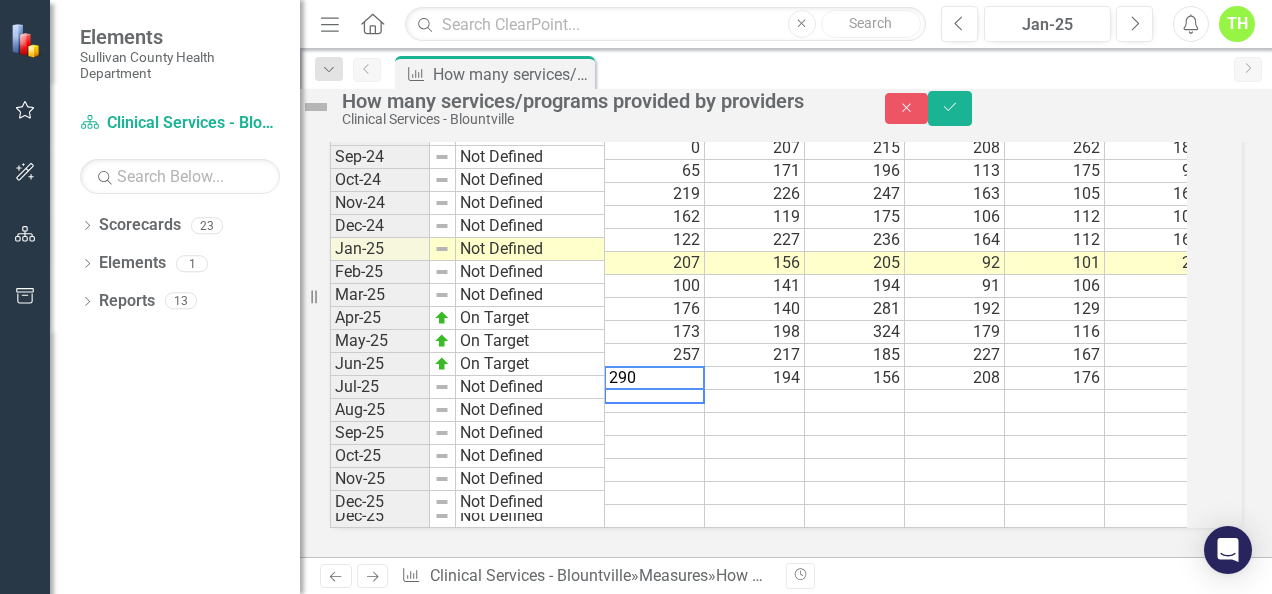 click at bounding box center (755, 401) 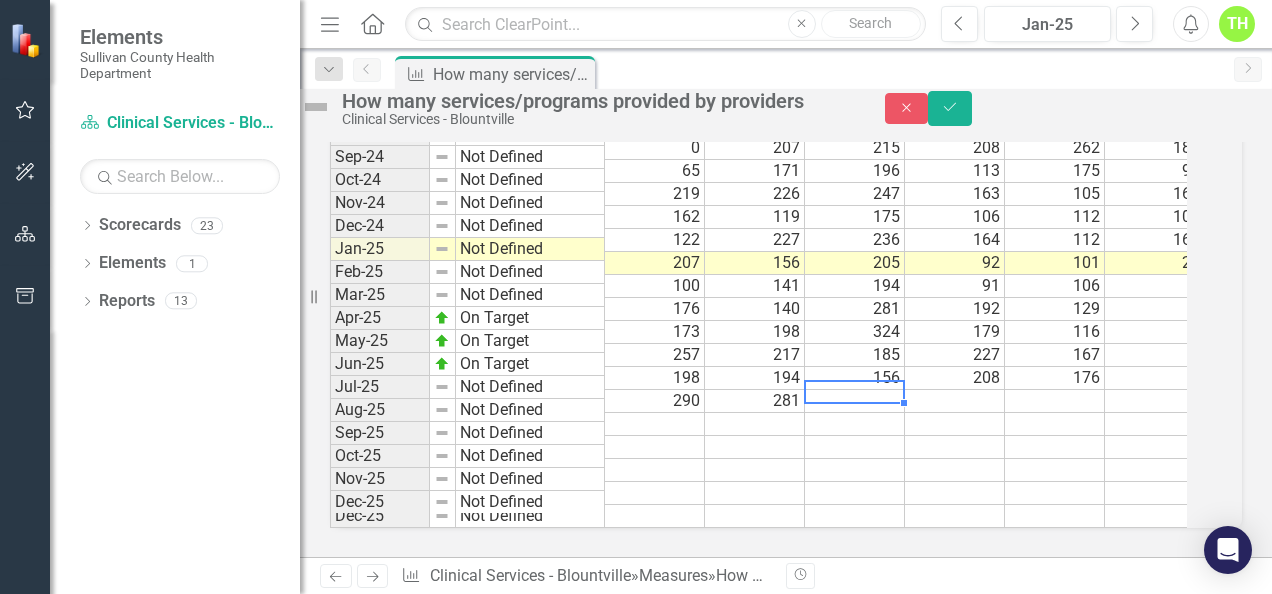 click at bounding box center [855, 401] 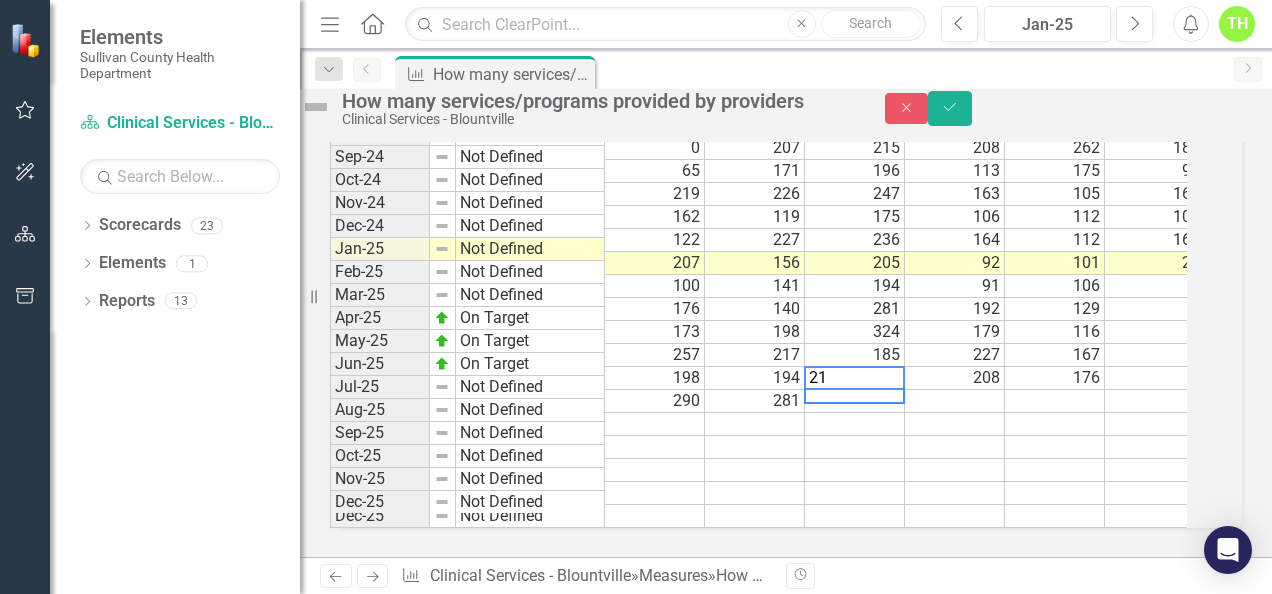 type on "2" 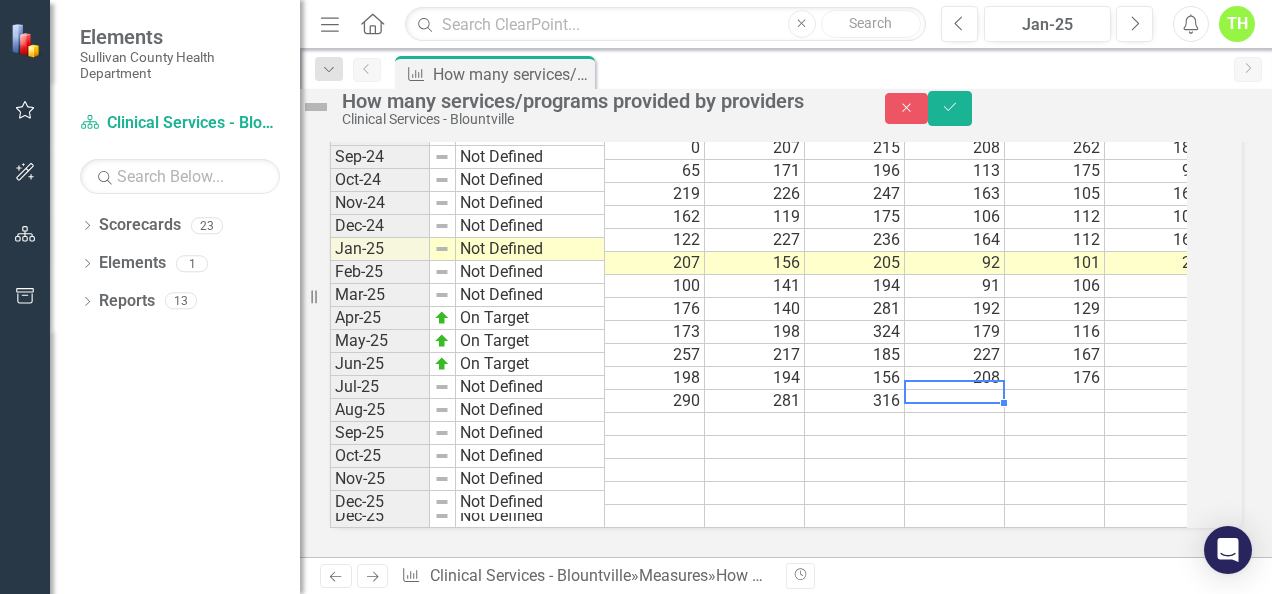 click at bounding box center [955, 401] 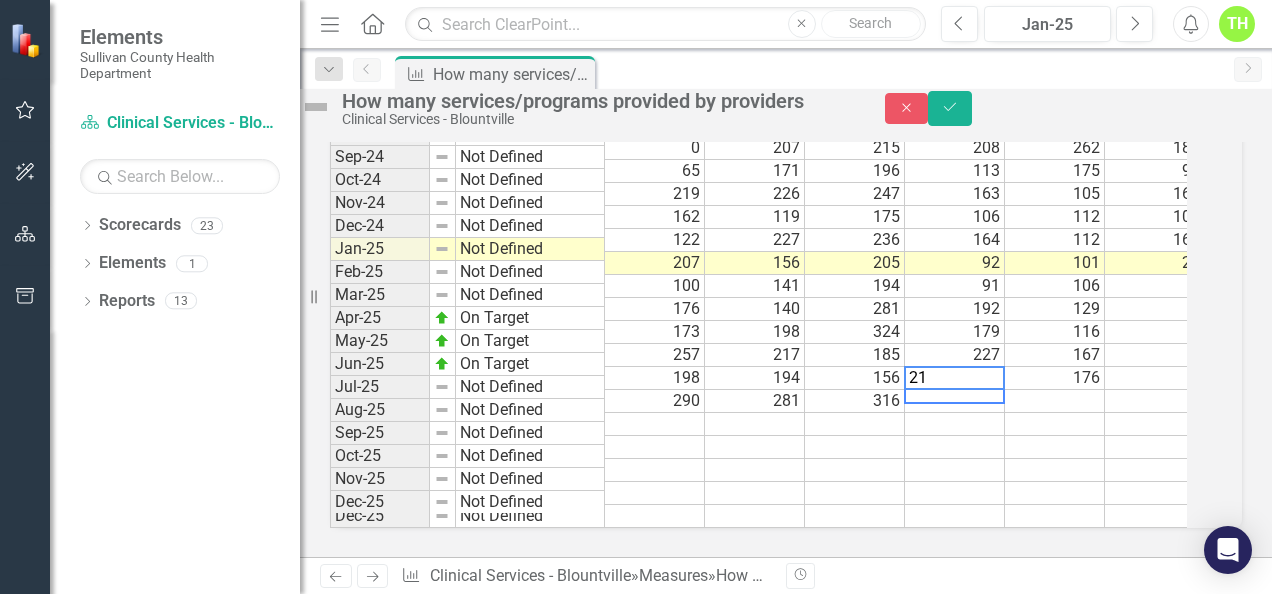 type on "2" 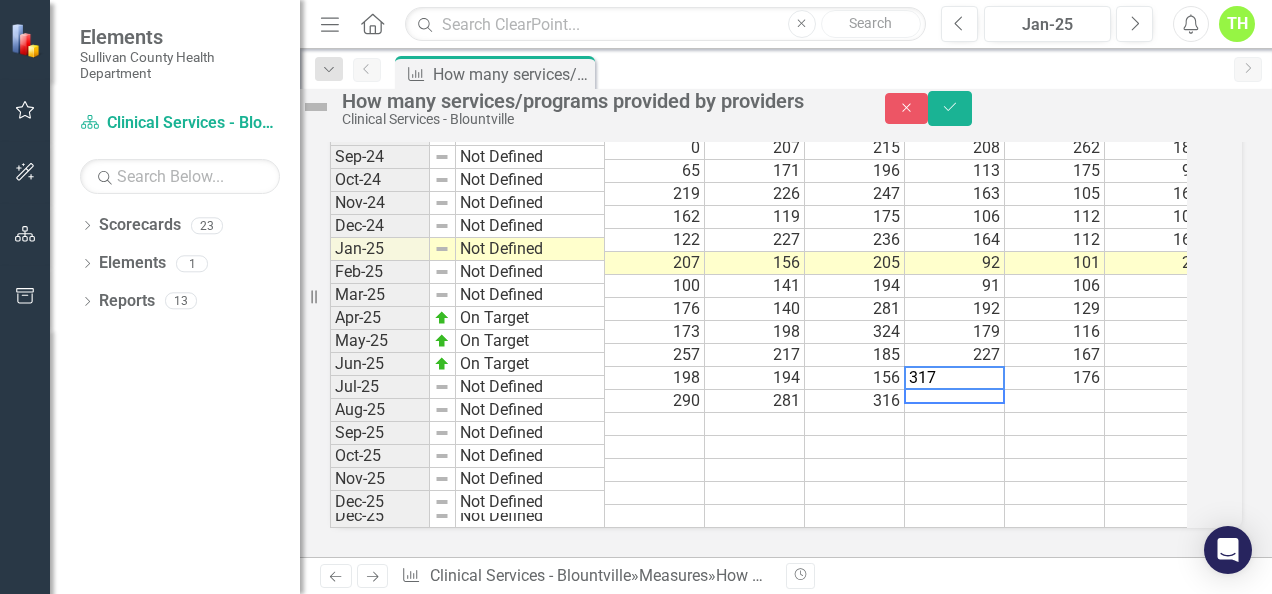 click at bounding box center [1055, 401] 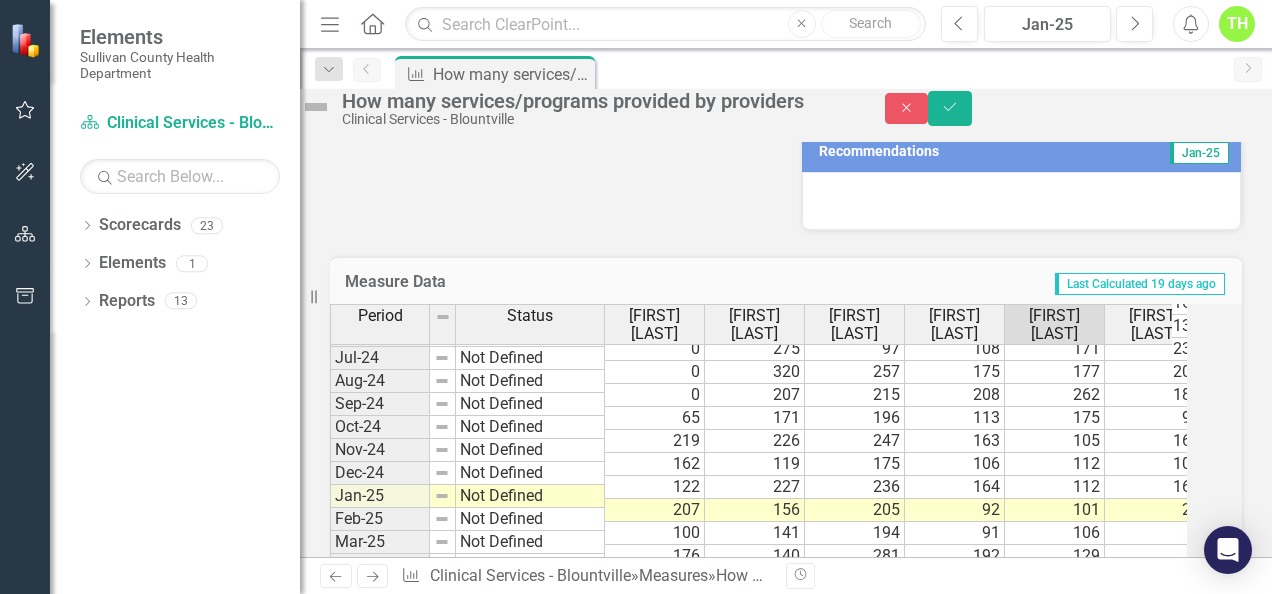 scroll, scrollTop: 1198, scrollLeft: 0, axis: vertical 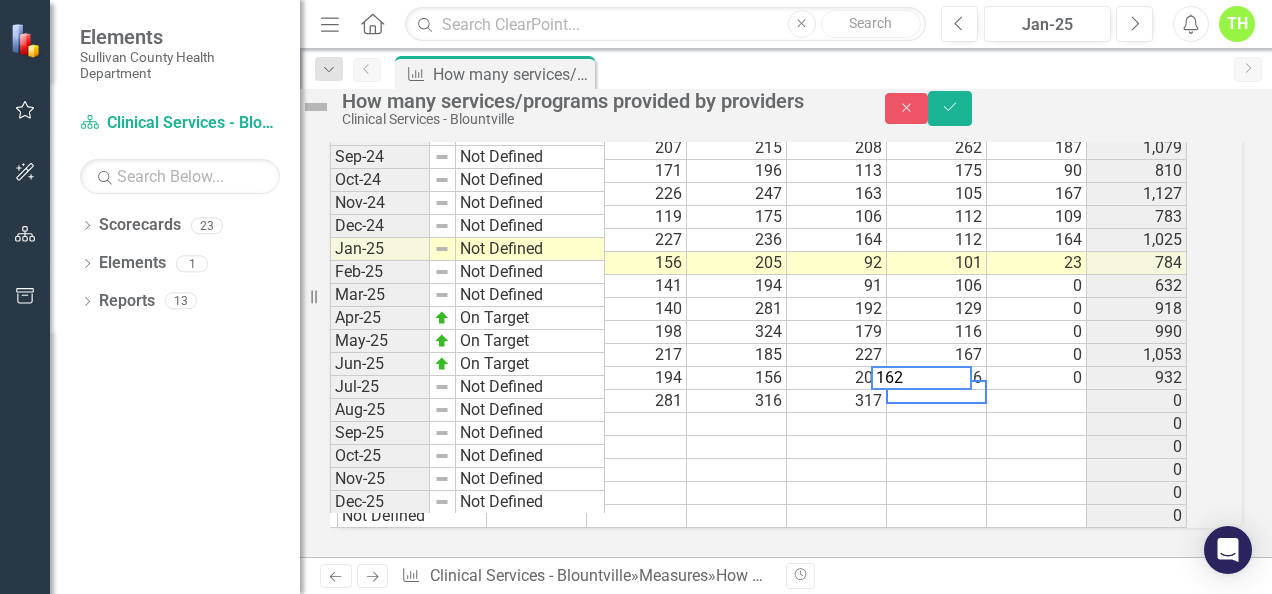type on "162" 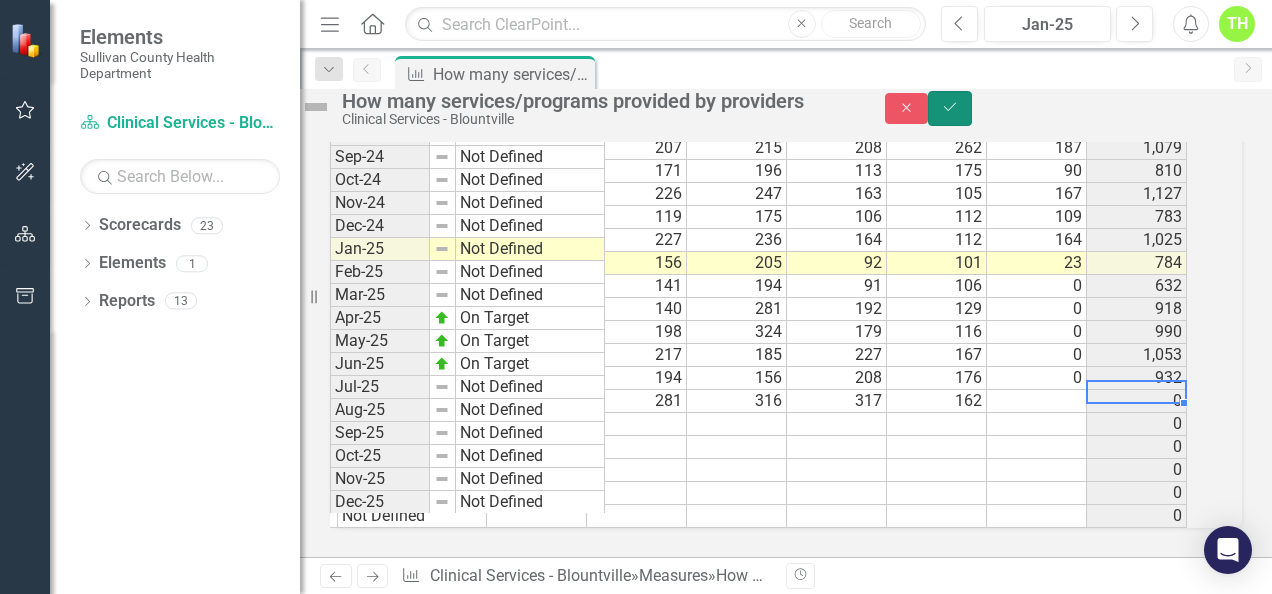 click on "Save" at bounding box center (950, 108) 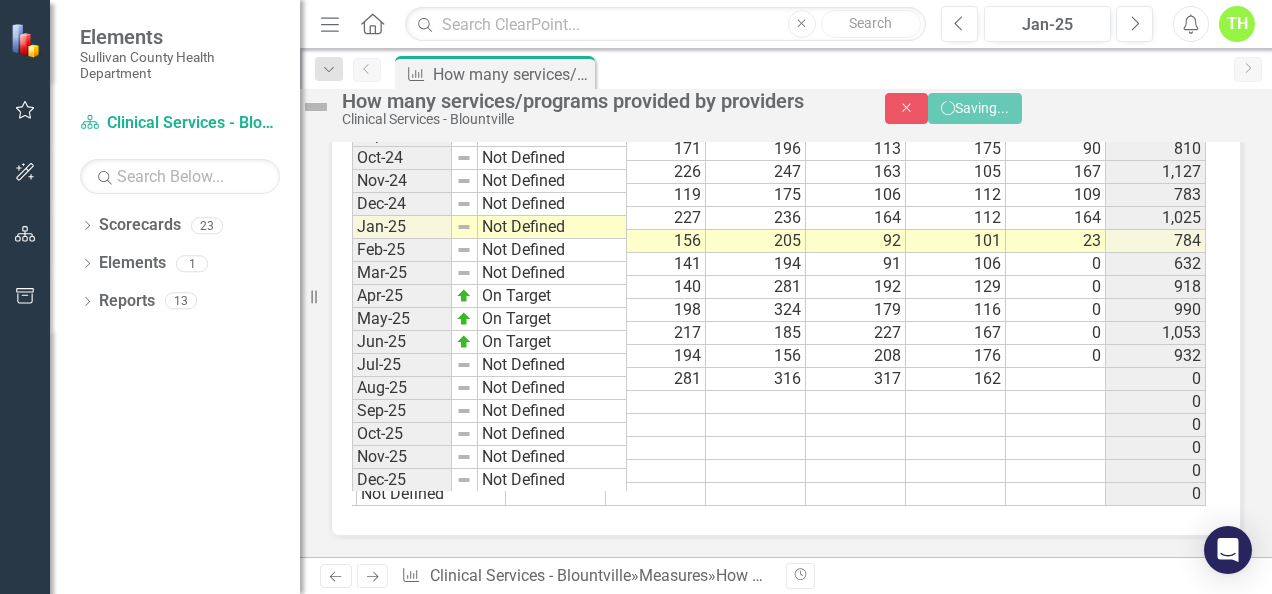 scroll, scrollTop: 0, scrollLeft: 0, axis: both 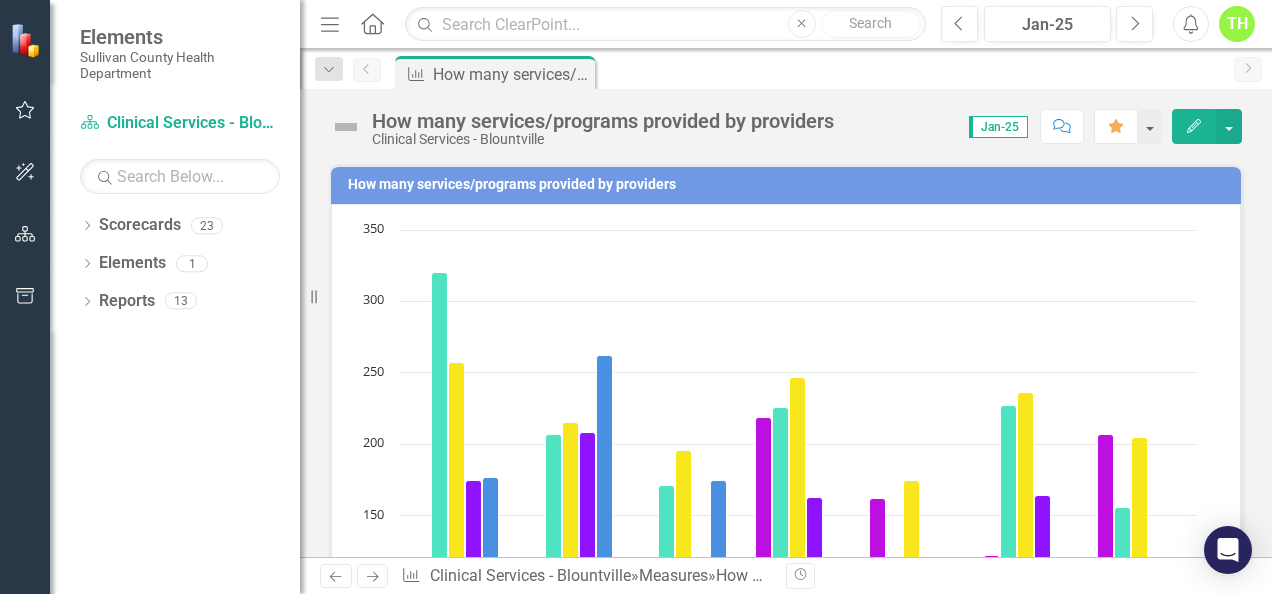 click on "Jan-25" at bounding box center (998, 127) 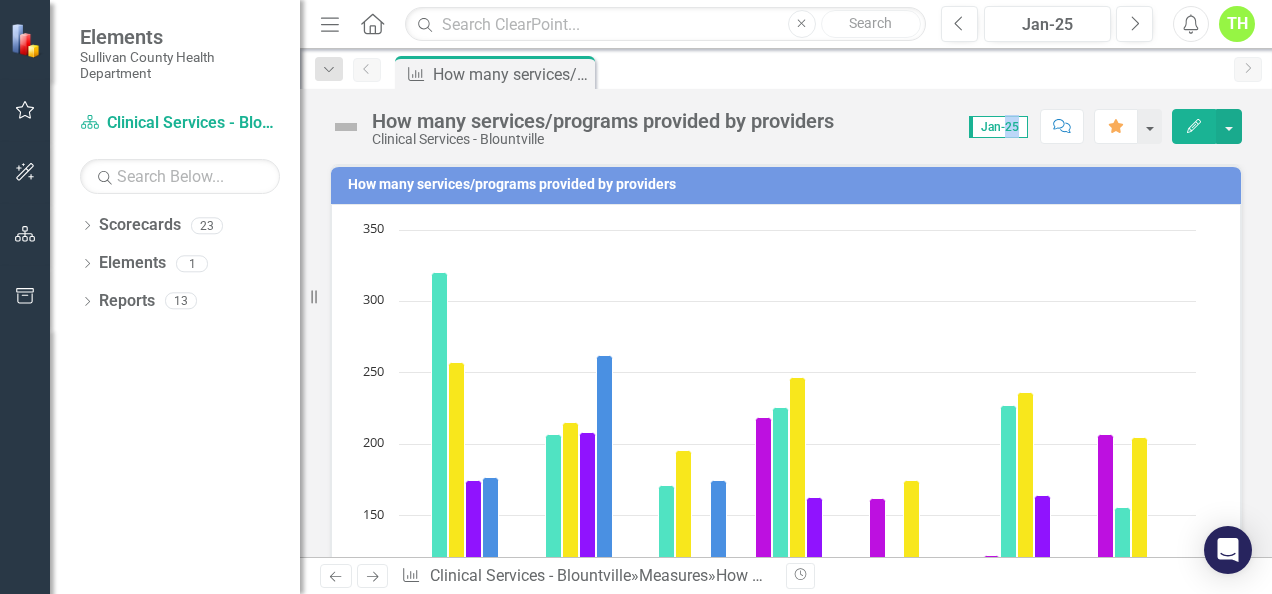 click on "Jan-25" at bounding box center (998, 127) 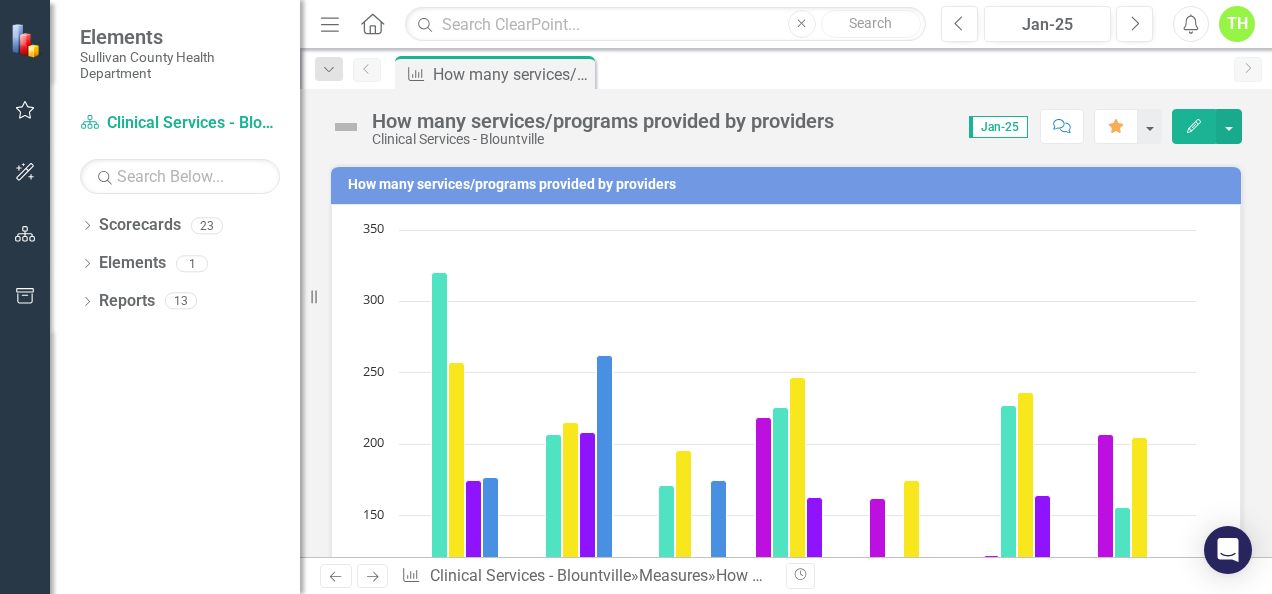 drag, startPoint x: 1012, startPoint y: 127, endPoint x: 944, endPoint y: 127, distance: 68 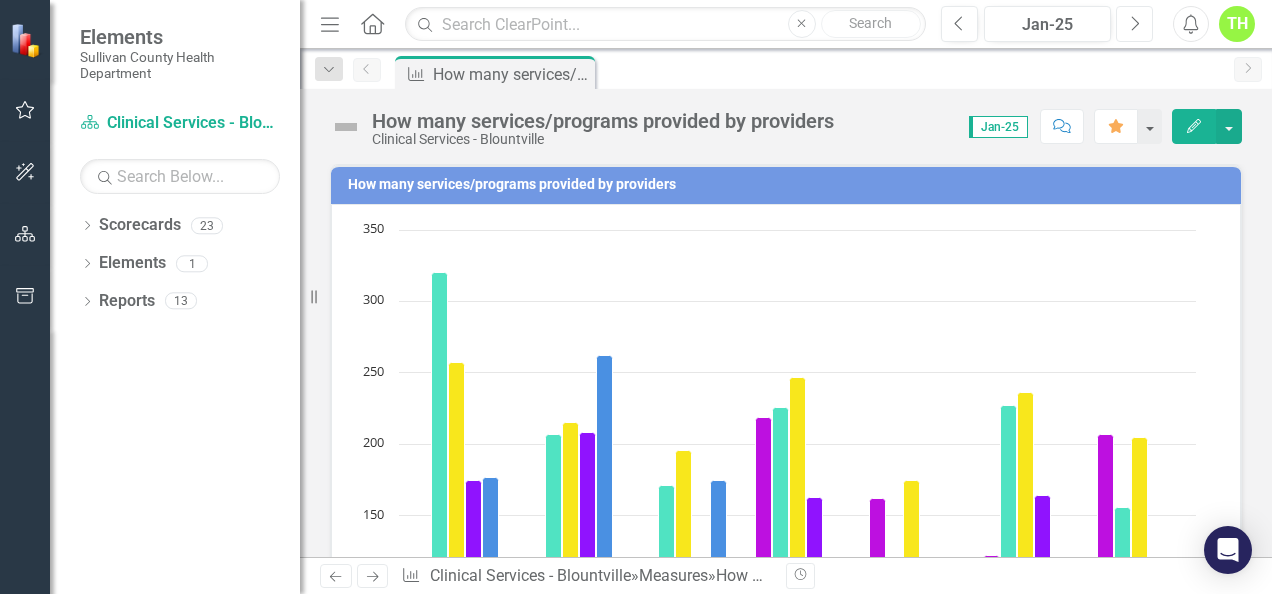 click on "Next" at bounding box center [1134, 24] 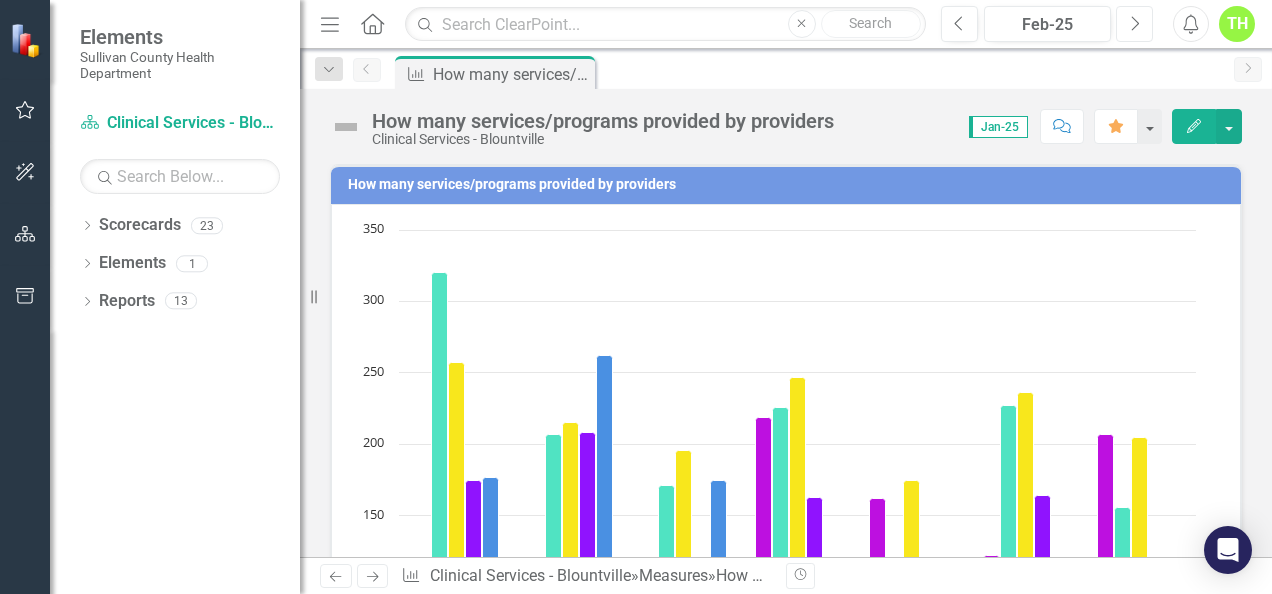 click on "Next" at bounding box center [1134, 24] 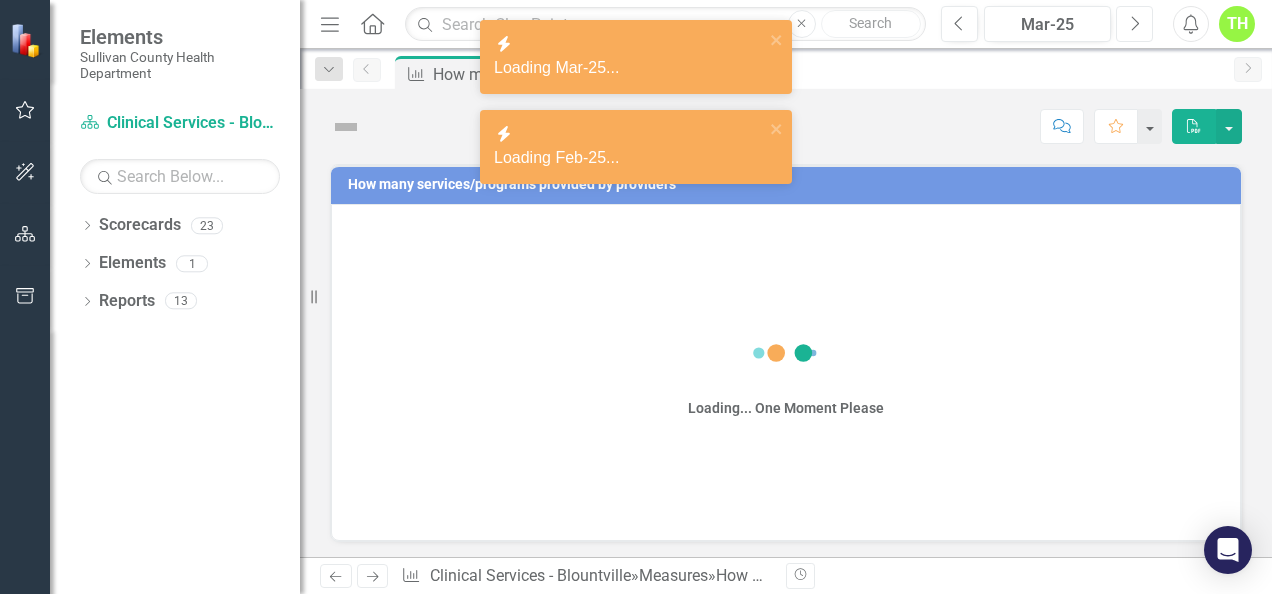 click on "Next" at bounding box center (1134, 24) 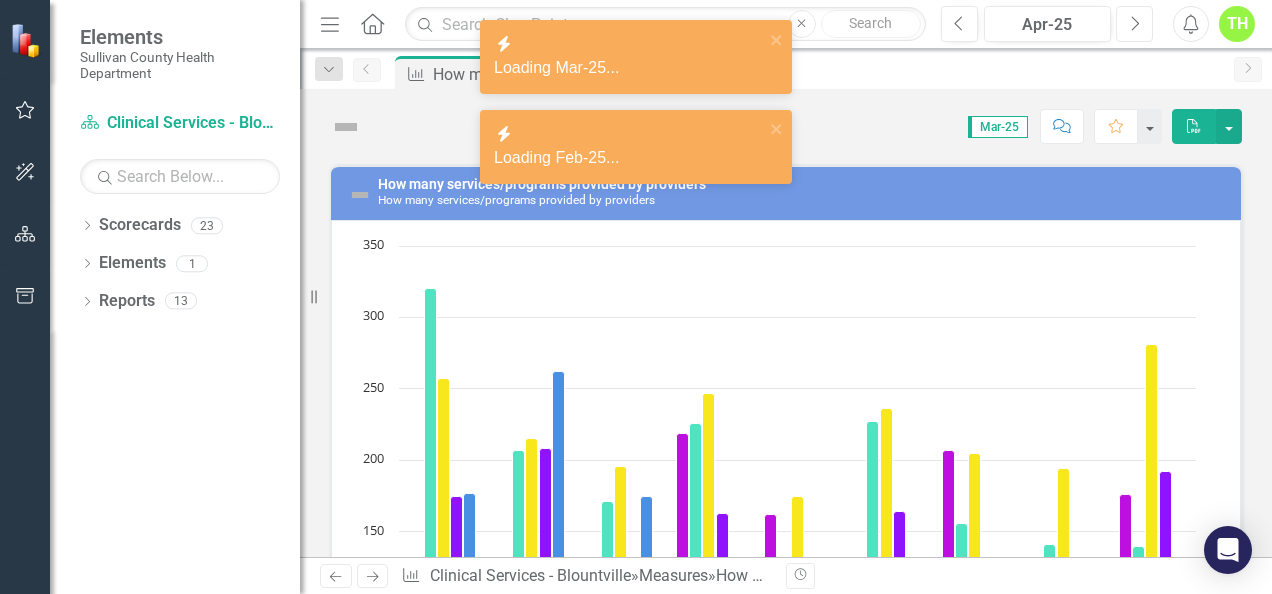 click on "Next" at bounding box center (1134, 24) 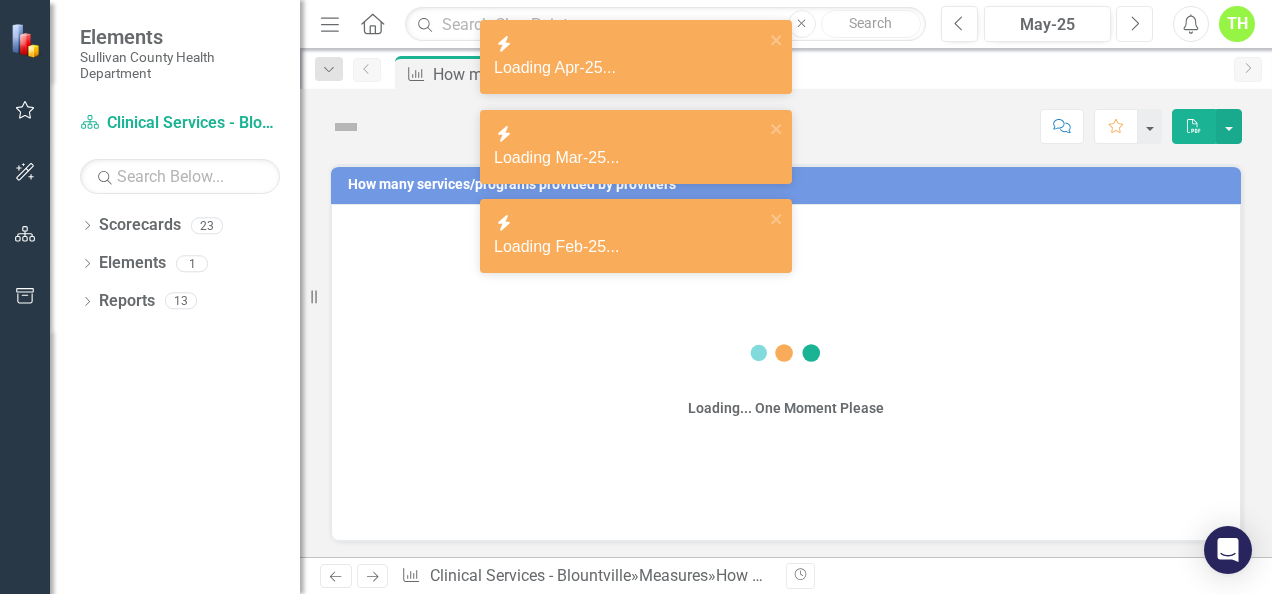 click on "Next" at bounding box center [1134, 24] 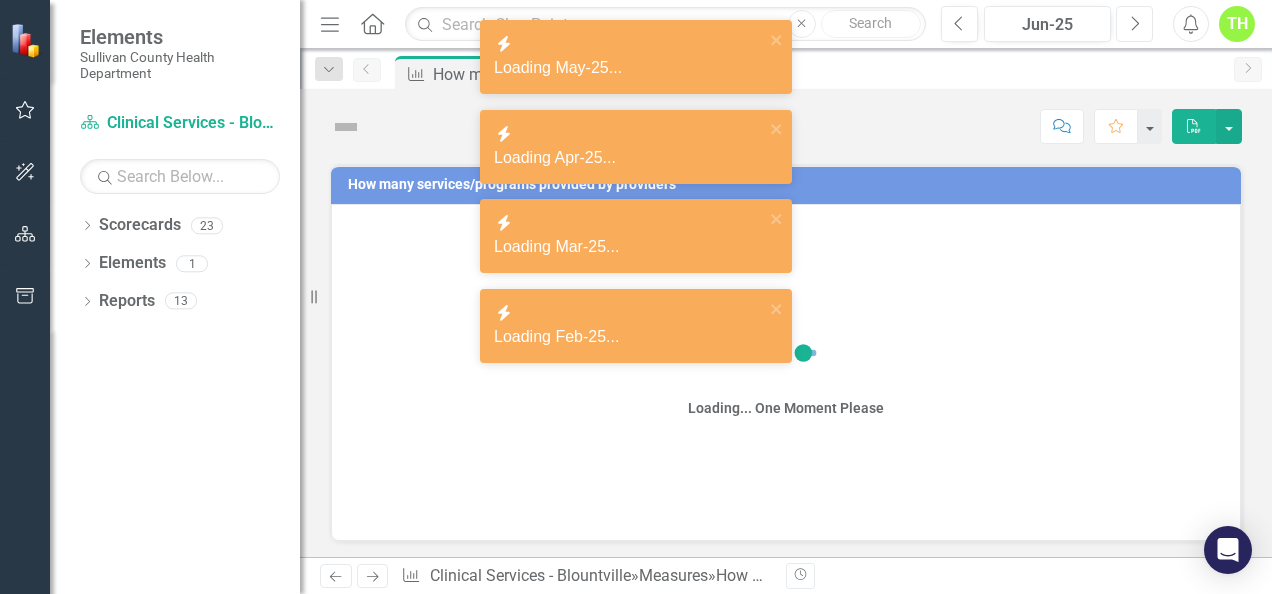 click on "Next" at bounding box center (1134, 24) 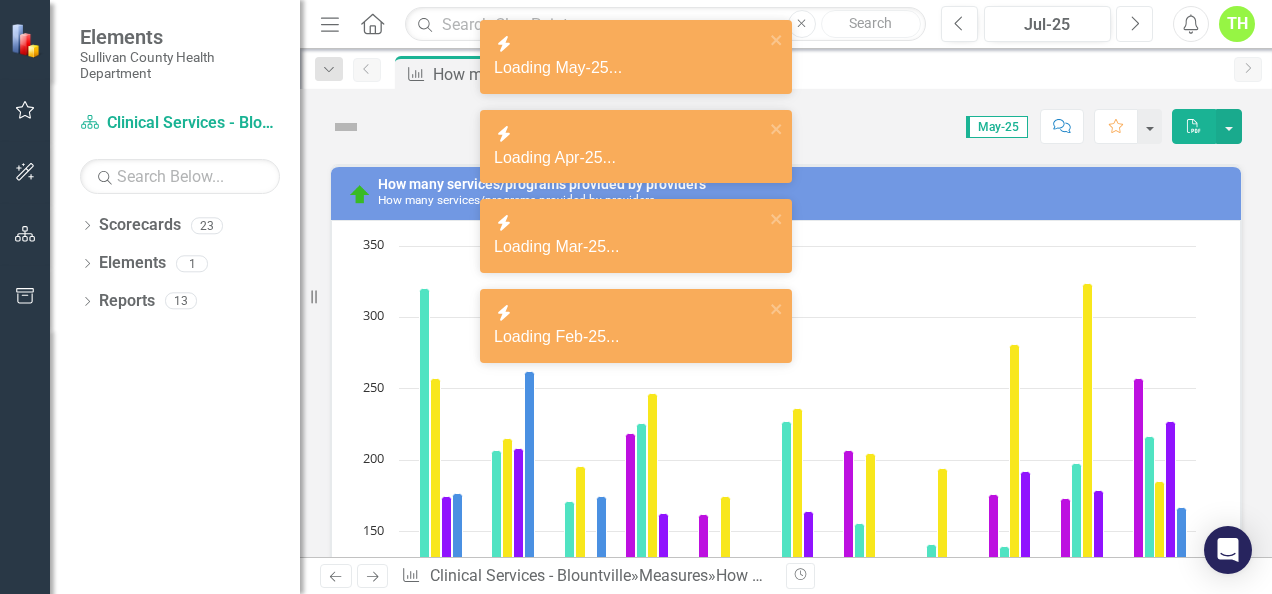 click on "Next" at bounding box center [1134, 24] 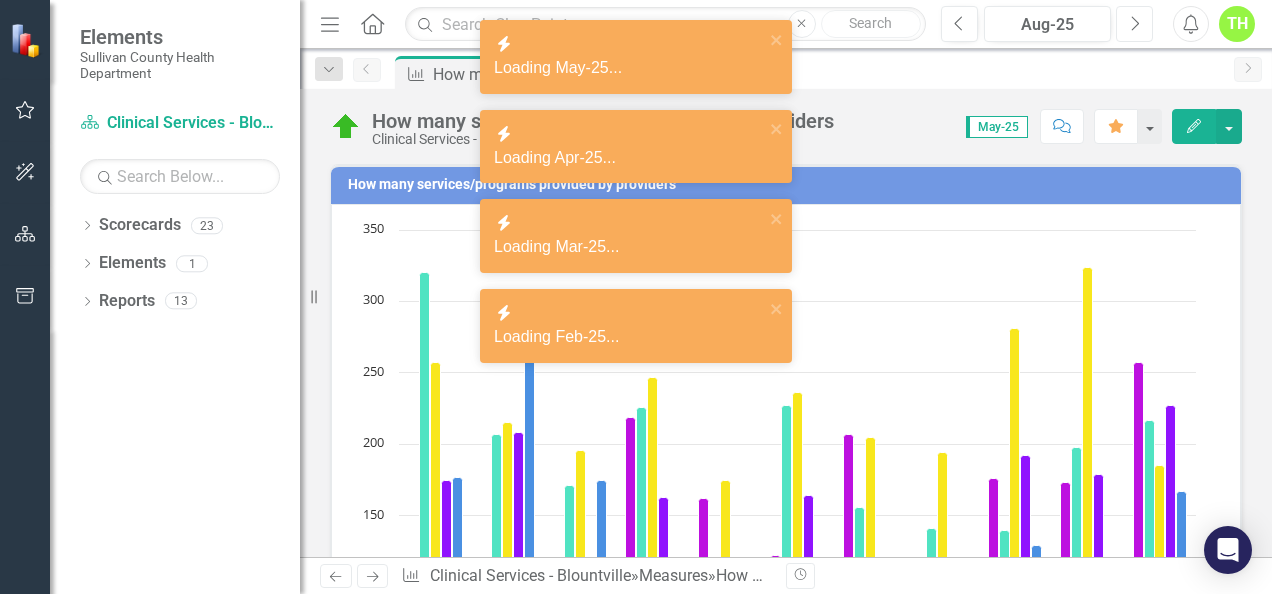 click on "Next" at bounding box center (1134, 24) 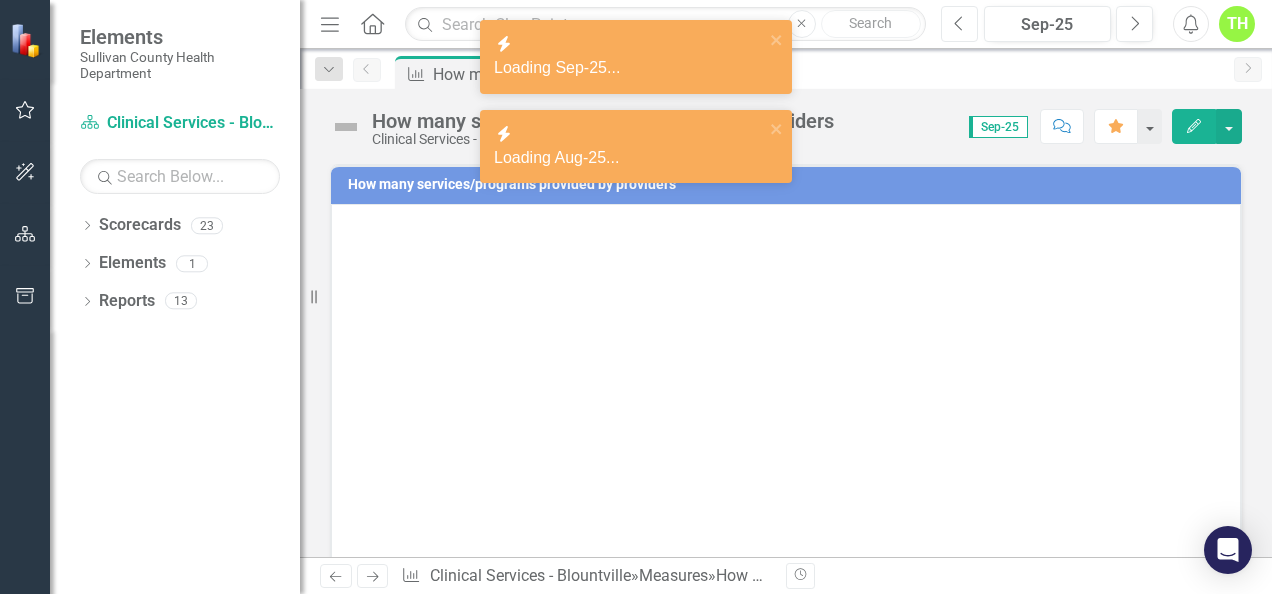 click on "Previous" at bounding box center (959, 24) 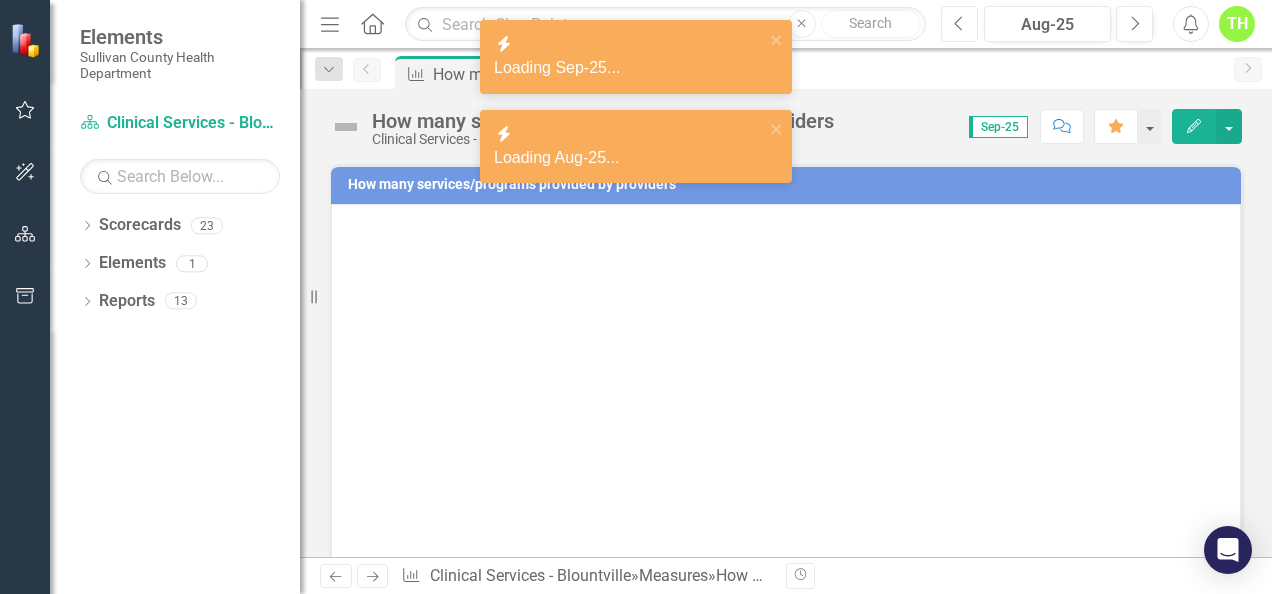 click on "Previous" at bounding box center [959, 24] 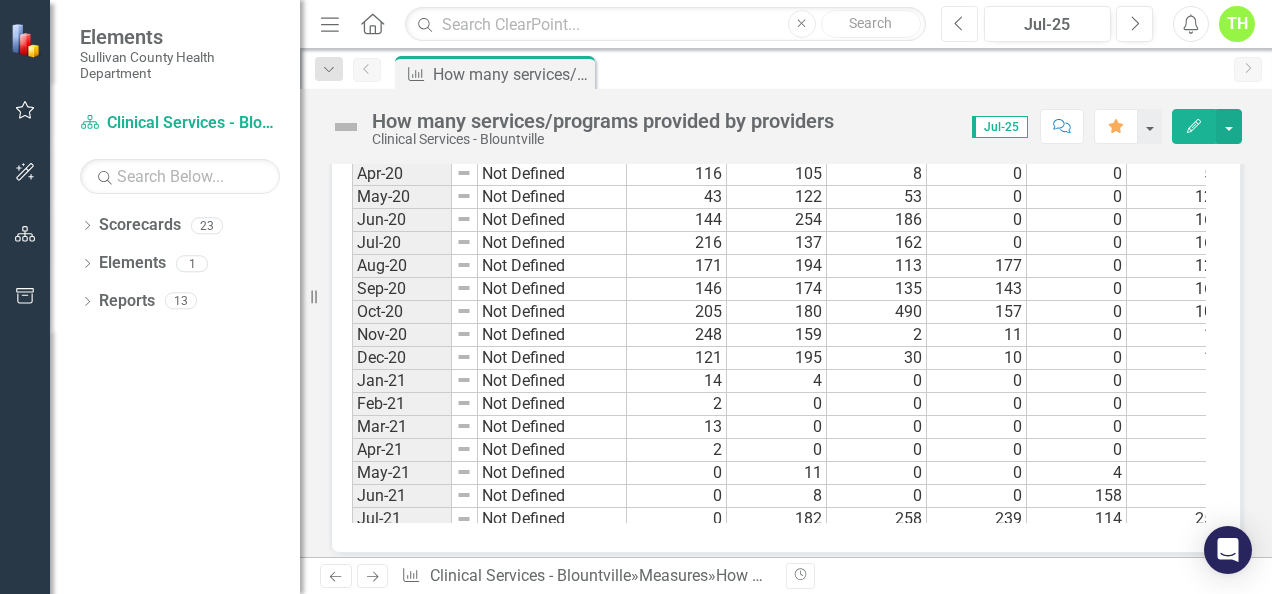 scroll, scrollTop: 1131, scrollLeft: 0, axis: vertical 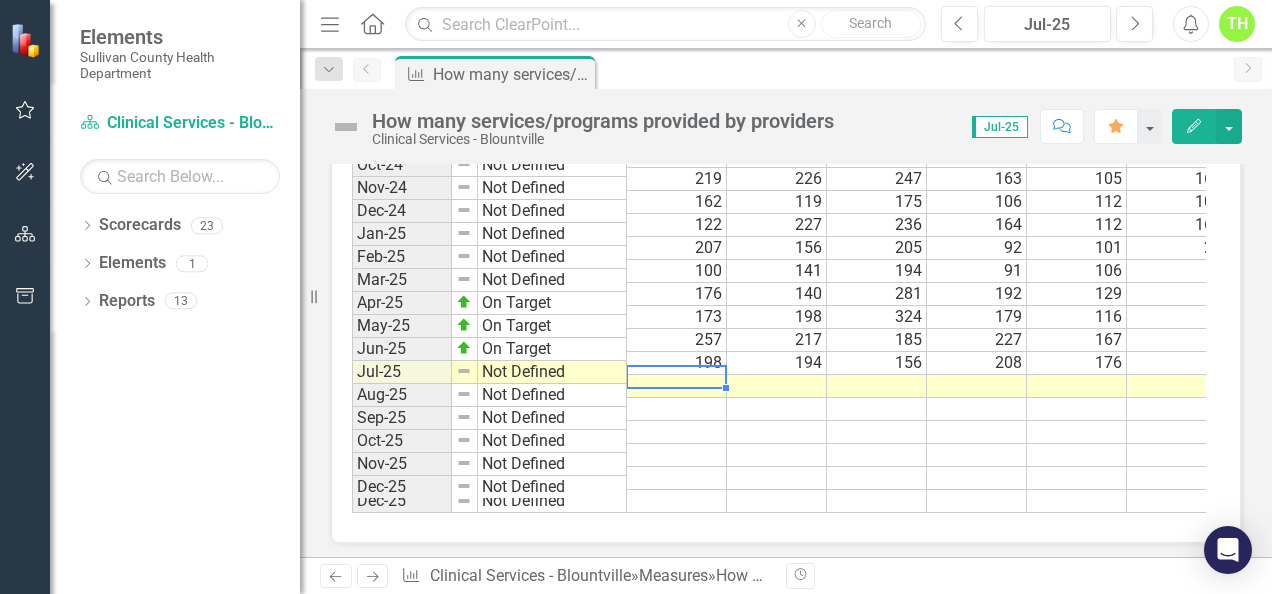 click on "[DATE]-[YEAR] Not Defined 118 176 165 89 188 111 847 Jul-[YEAR] Not Defined 225 154 166 146 151 129 971 Aug-[YEAR] Not Defined 331 398 396 236 259 6 1,626 Sep-[YEAR] Not Defined 202 175 209 76 84 0 746 Oct-[YEAR] Not Defined 207 166 272 81 82 0 808 Nov-[YEAR] Not Defined 130 136 214 40 188 39 747 Dec-[YEAR] Not Defined 213 136 177 71 107 91 795 Jan-[YEAR] Not Defined 122 124 148 93 116 81 684 Feb-[YEAR] Not Defined 153 210 175 86 109 119 852 Mar-[YEAR] Not Defined 118 184 126 86 117 108 739 Apr-[YEAR] Not Defined 159 141 198 113 138 161 910 May-[YEAR] Not Defined 139 180 137 102 176 133 867 Jun-[YEAR] Not Defined 0 275 97 108 171 232 883 Jul-[YEAR] Not Defined 0 320 257 175 177 206 1,135 Aug-[YEAR] Not Defined 0 207 215 208 262 187 1,079 Sep-[YEAR] Not Defined 65 171 196 113 175 90 810 Oct-[YEAR] Not Defined 219 226 247 163 105 167 1,127 Nov-[YEAR] Not Defined 162 119 175 106 112 109 783 Dec-[YEAR] Not Defined 122 227 236 164 112 164 1,025 Jan-[YEAR] Not Defined 207 156 205 92 101 23 784 Feb-[YEAR] Not Defined 100 141 194 91 106 0 632 Mar-[YEAR] Not Defined 176 140 281 192 129 0 918 Apr-[YEAR] 173 198" at bounding box center [839, 156] 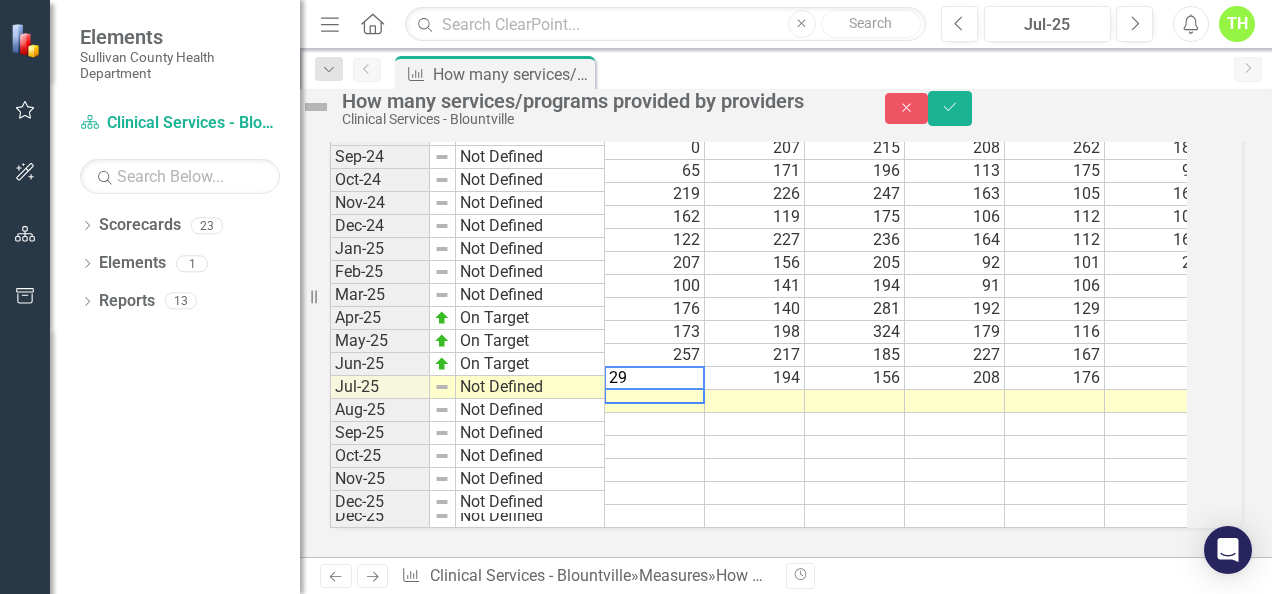 scroll, scrollTop: 1139, scrollLeft: 0, axis: vertical 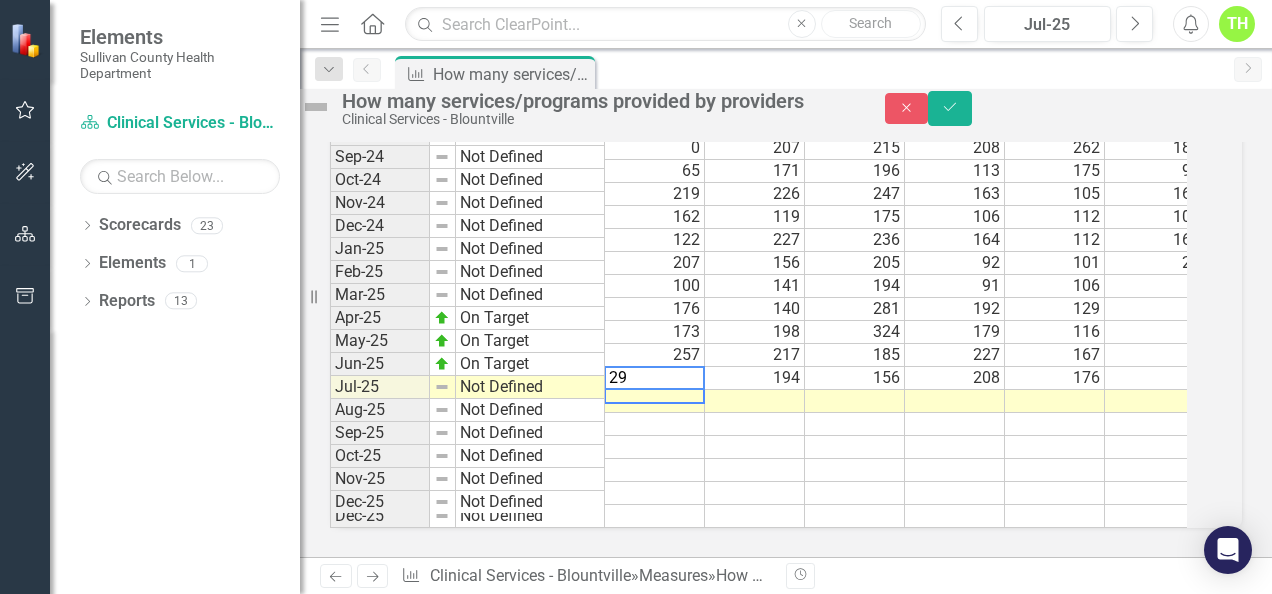 type on "290" 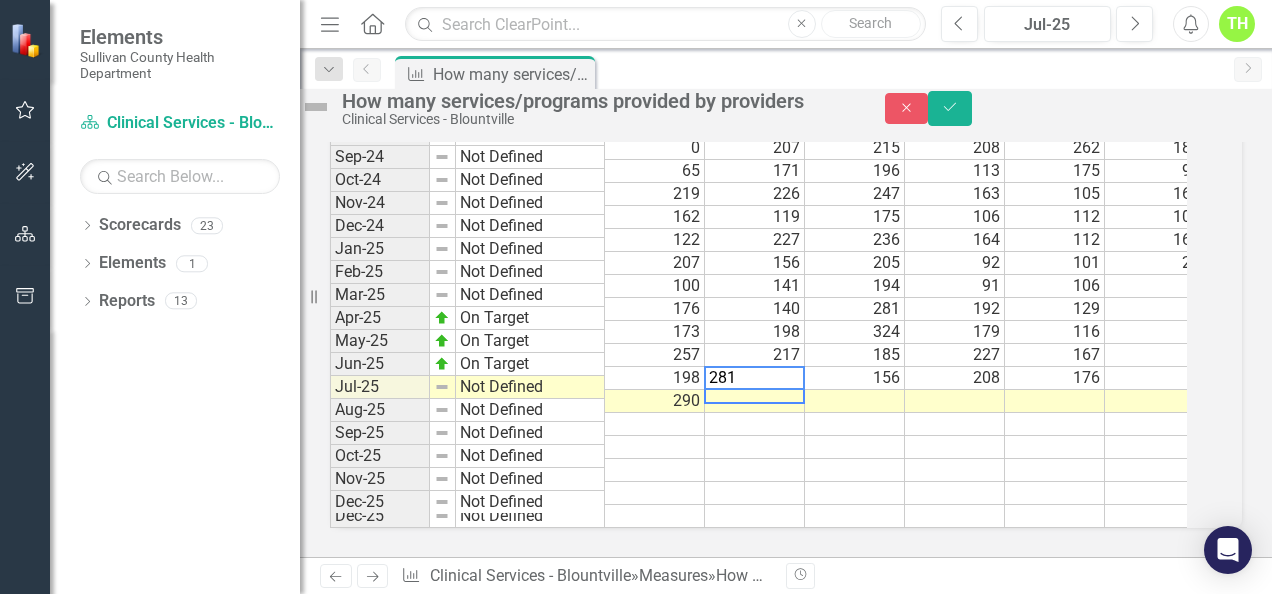 click at bounding box center [855, 401] 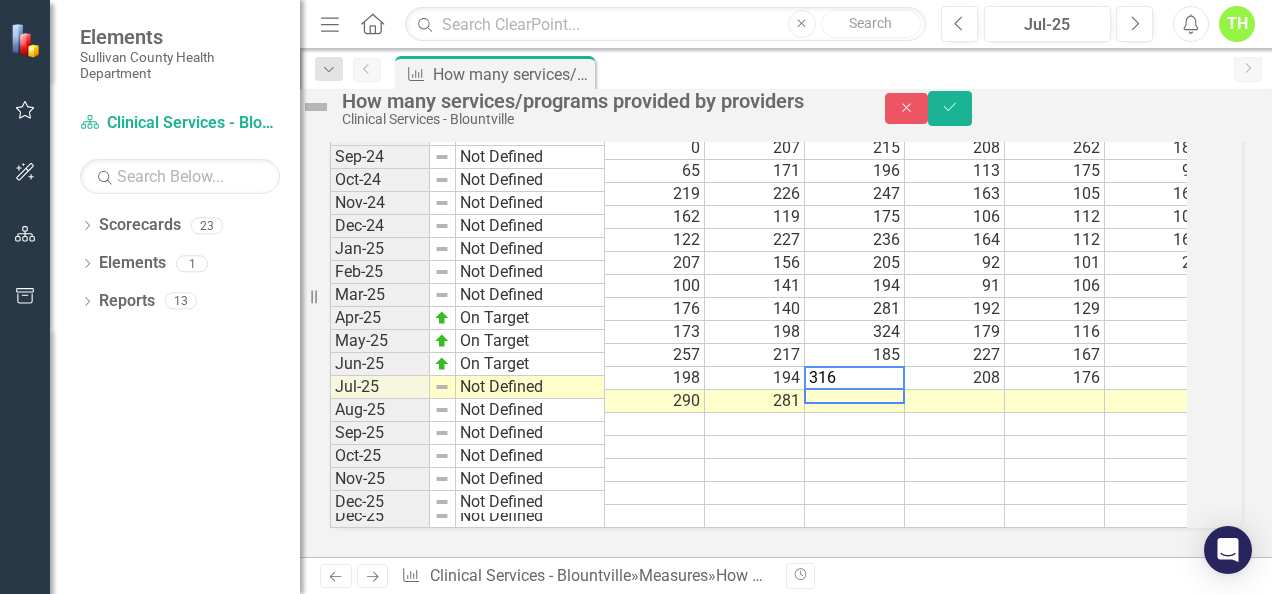 click at bounding box center (955, 401) 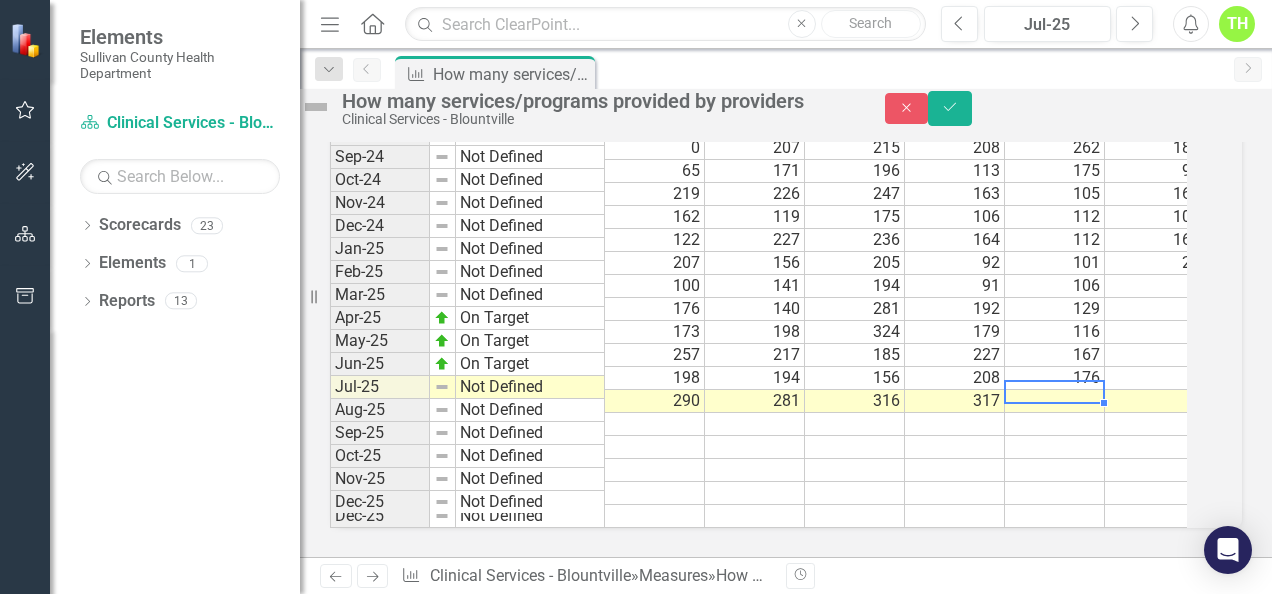 click at bounding box center [1055, 401] 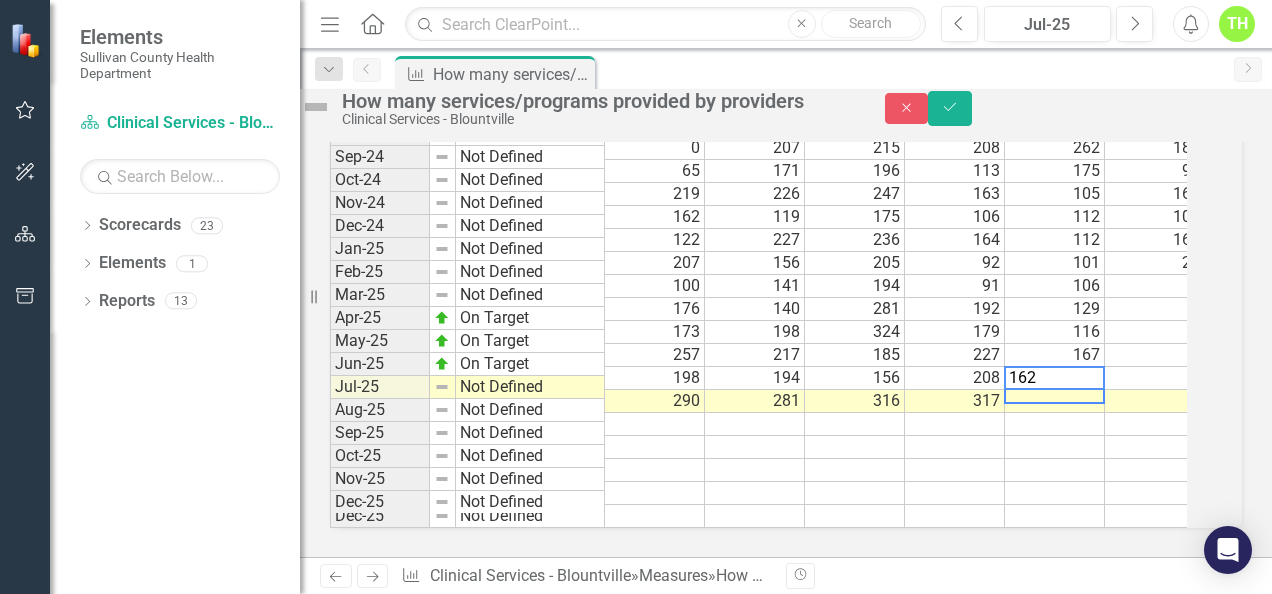 scroll, scrollTop: 1140, scrollLeft: 0, axis: vertical 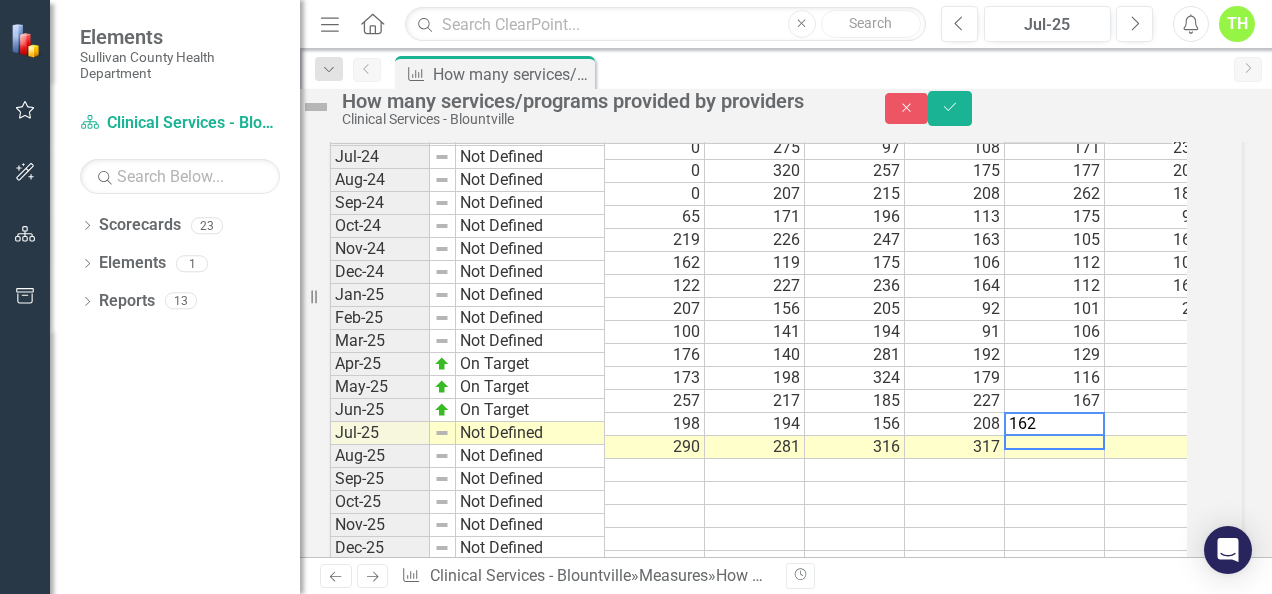 type on "162" 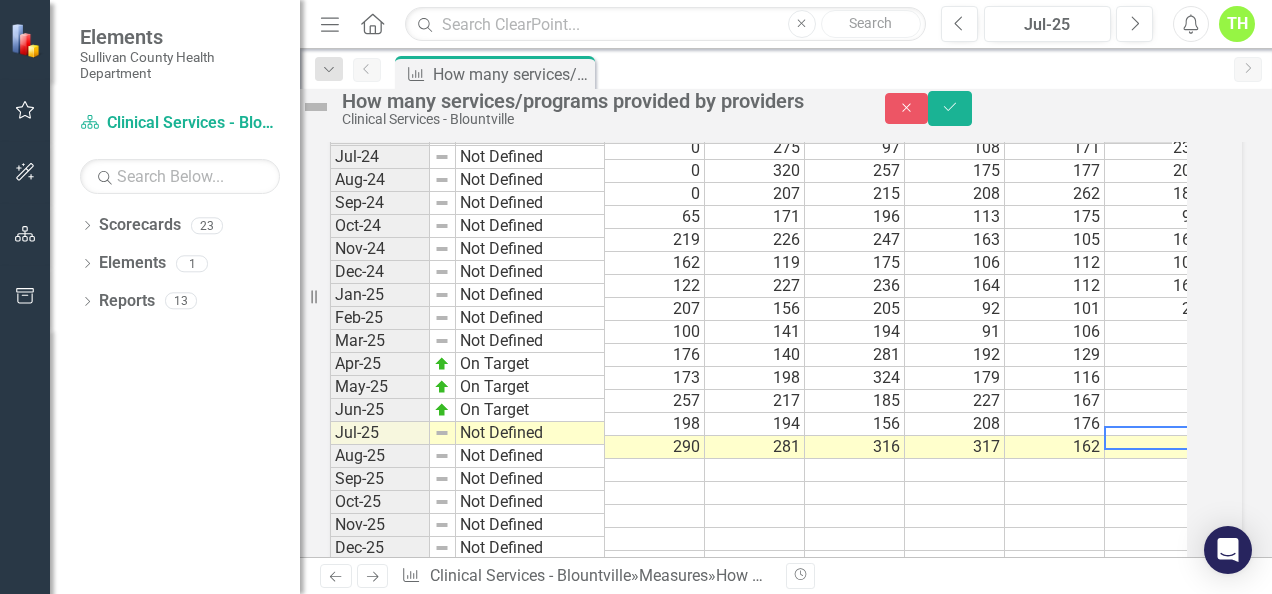 click at bounding box center (1155, 447) 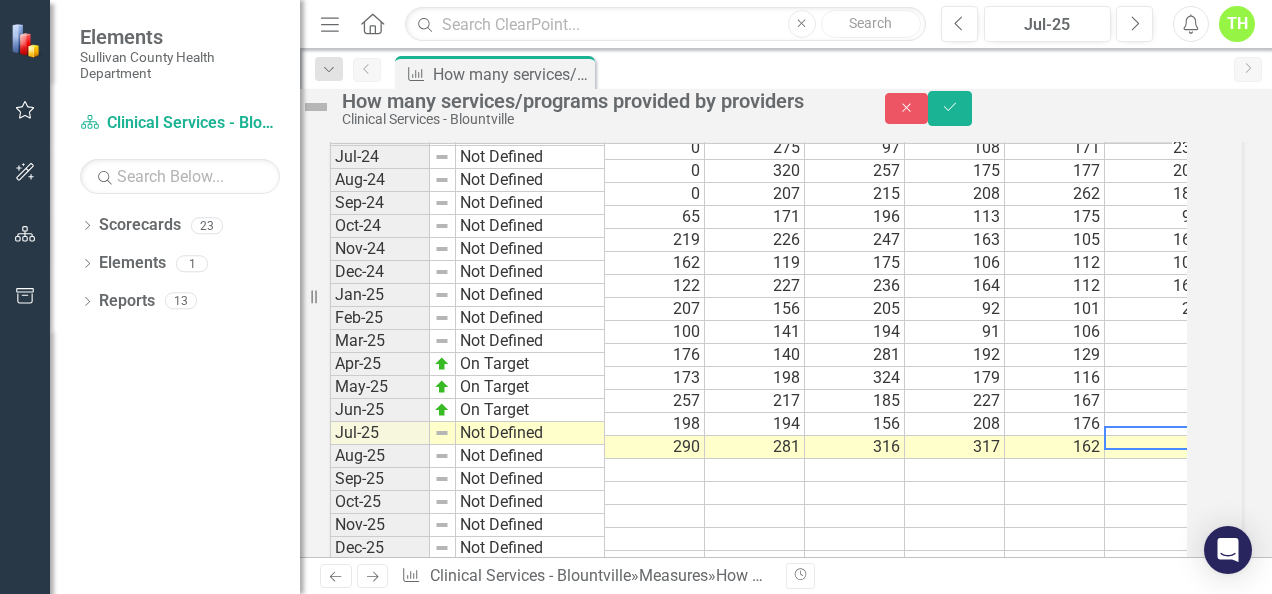 scroll, scrollTop: 1140, scrollLeft: 0, axis: vertical 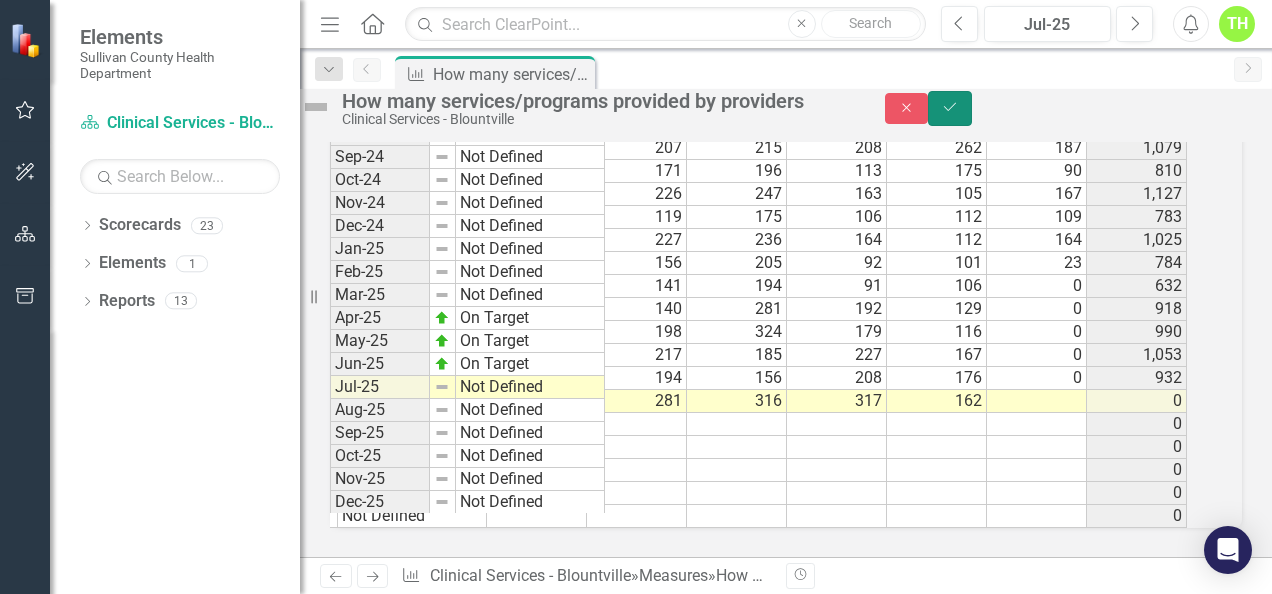 click on "Save" 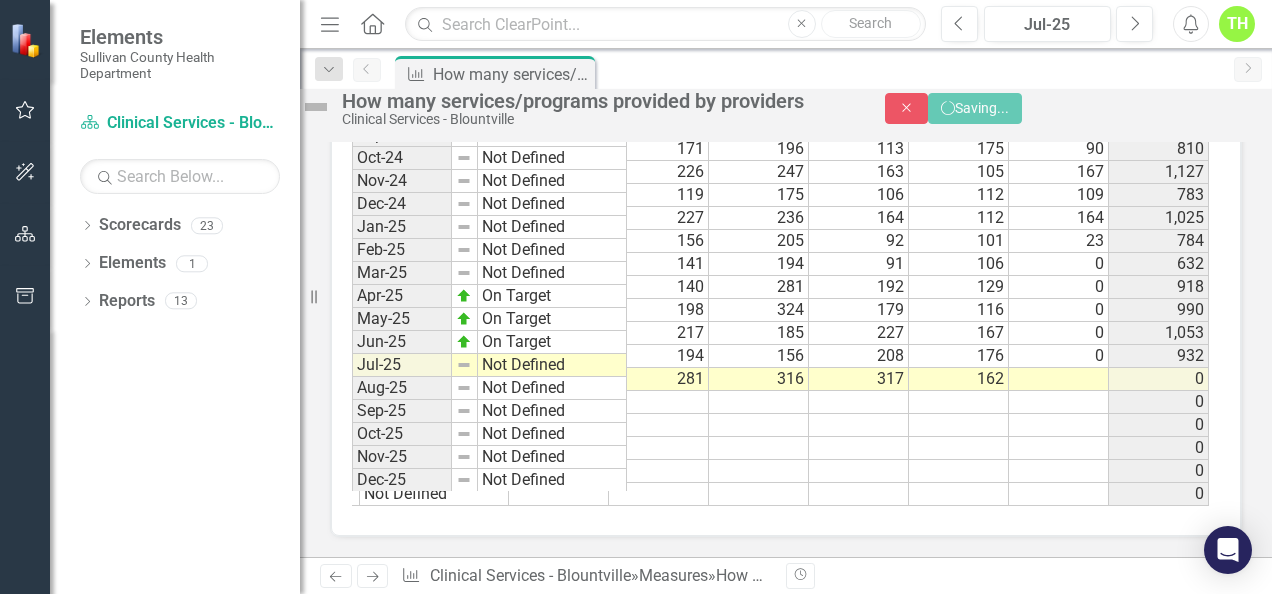 scroll, scrollTop: 1132, scrollLeft: 0, axis: vertical 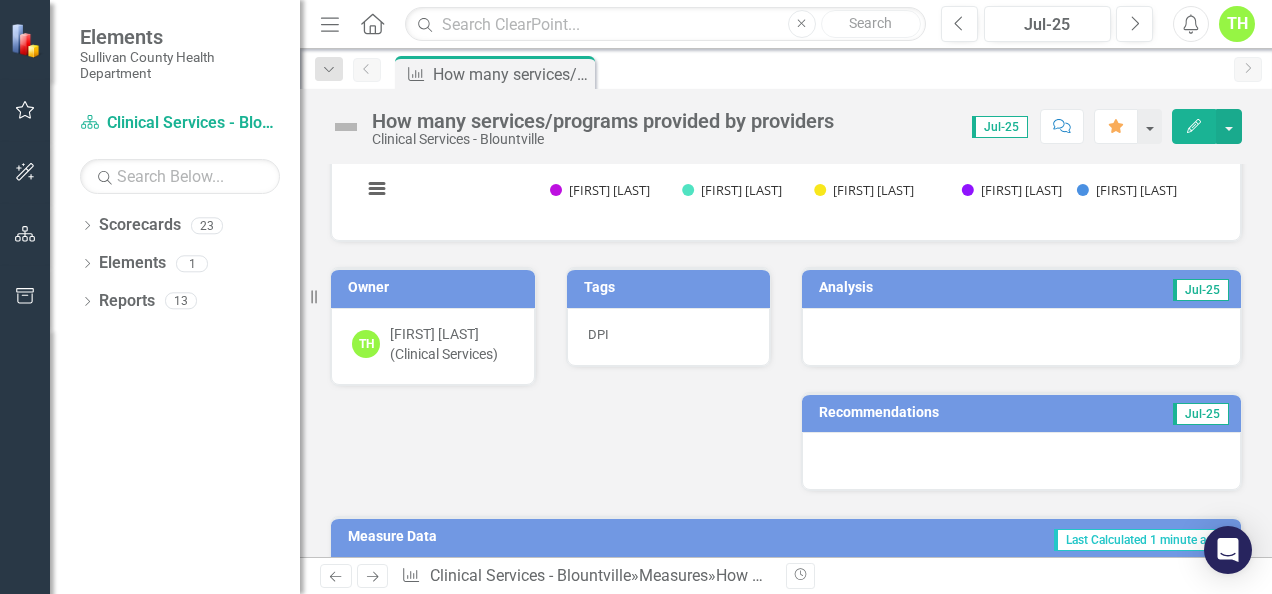 click on "Analysis" at bounding box center (918, 290) 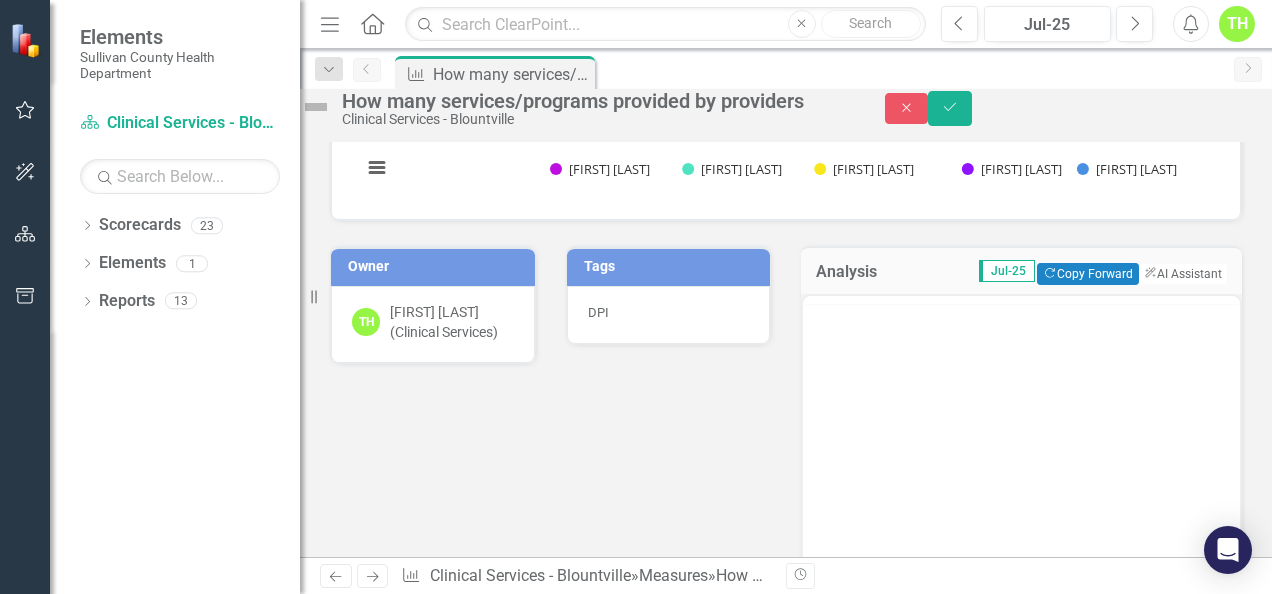 scroll, scrollTop: 0, scrollLeft: 0, axis: both 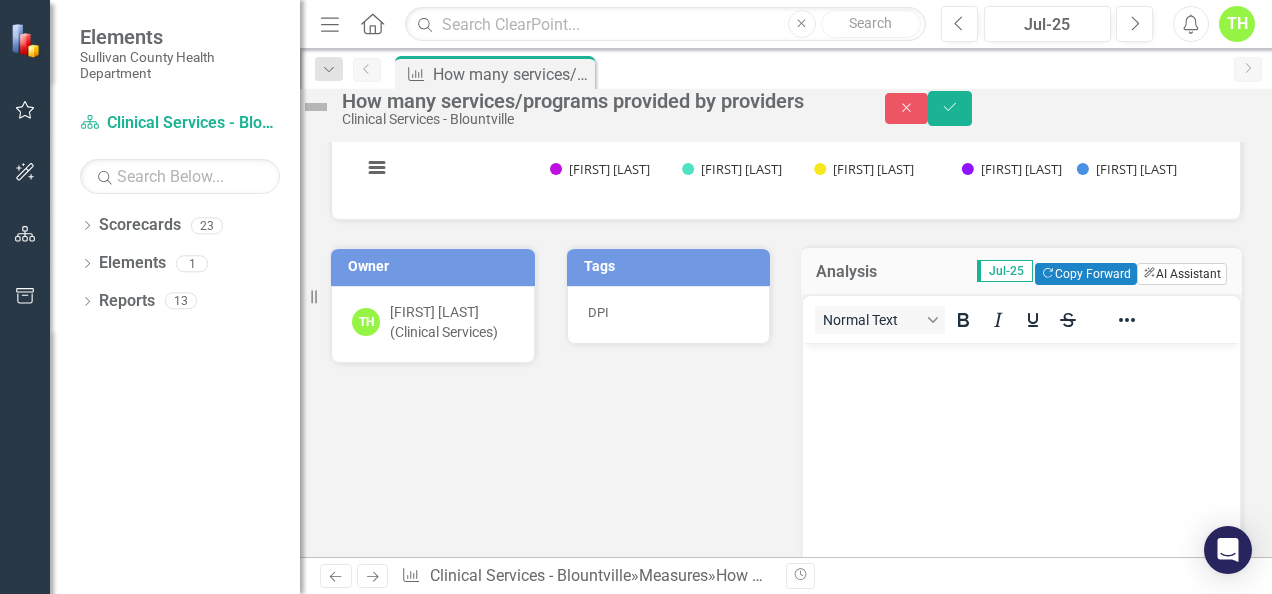 click on "ClearPoint AI  AI Assistant" at bounding box center (1182, 274) 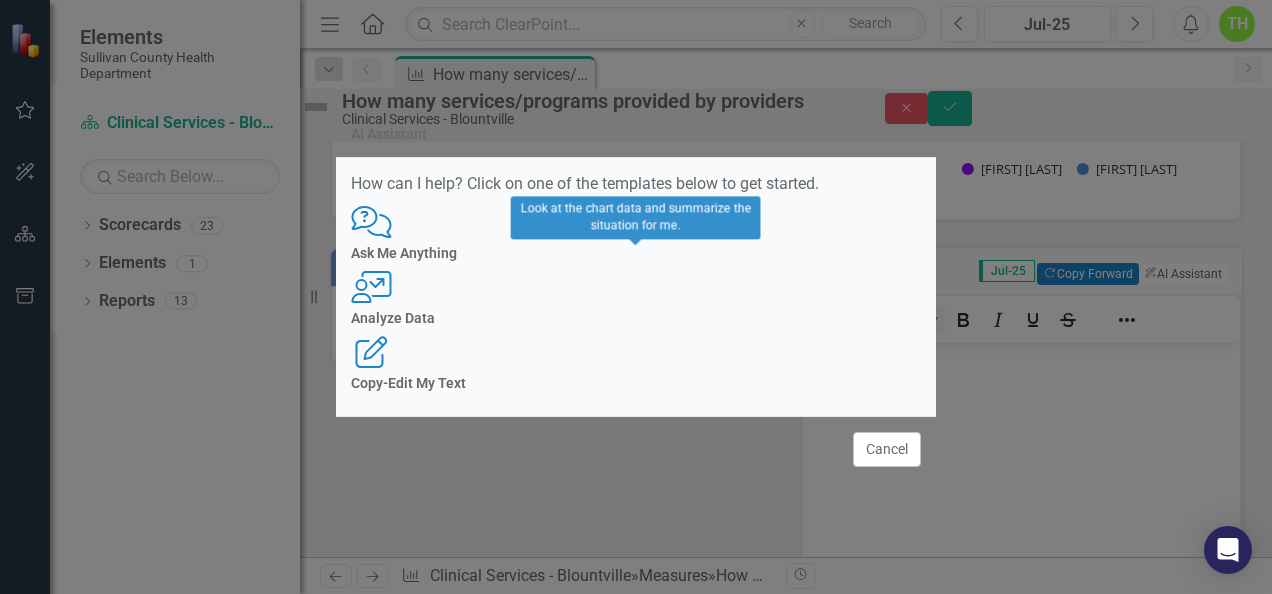 click on "Analyze Data" at bounding box center [636, 318] 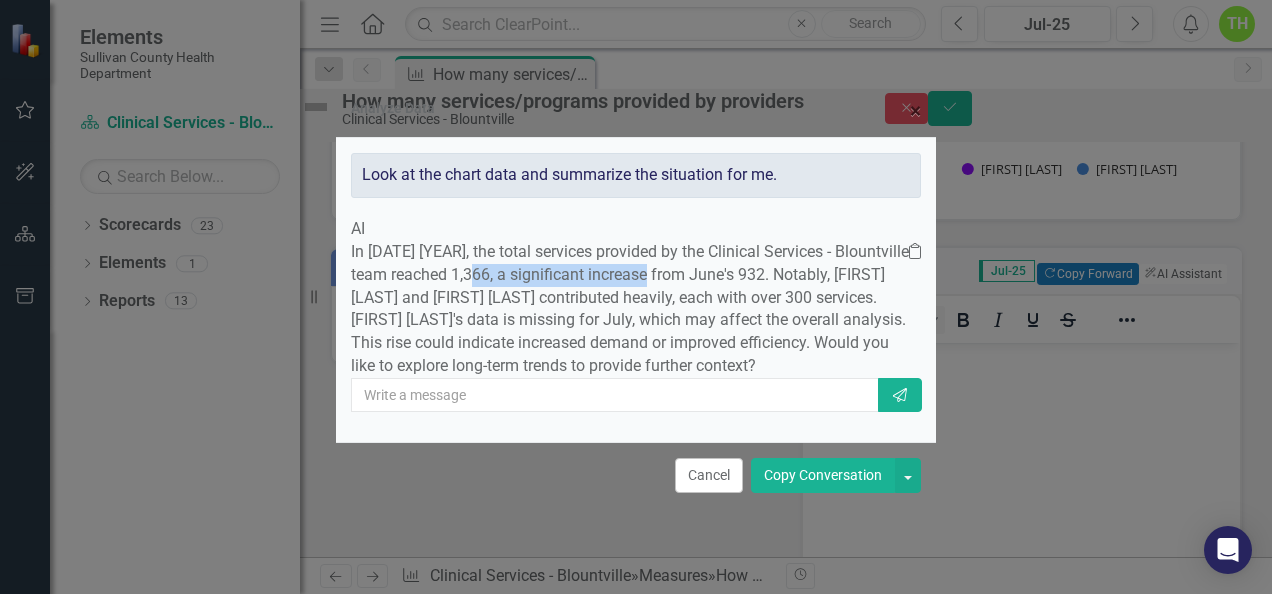 drag, startPoint x: 636, startPoint y: 252, endPoint x: 810, endPoint y: 248, distance: 174.04597 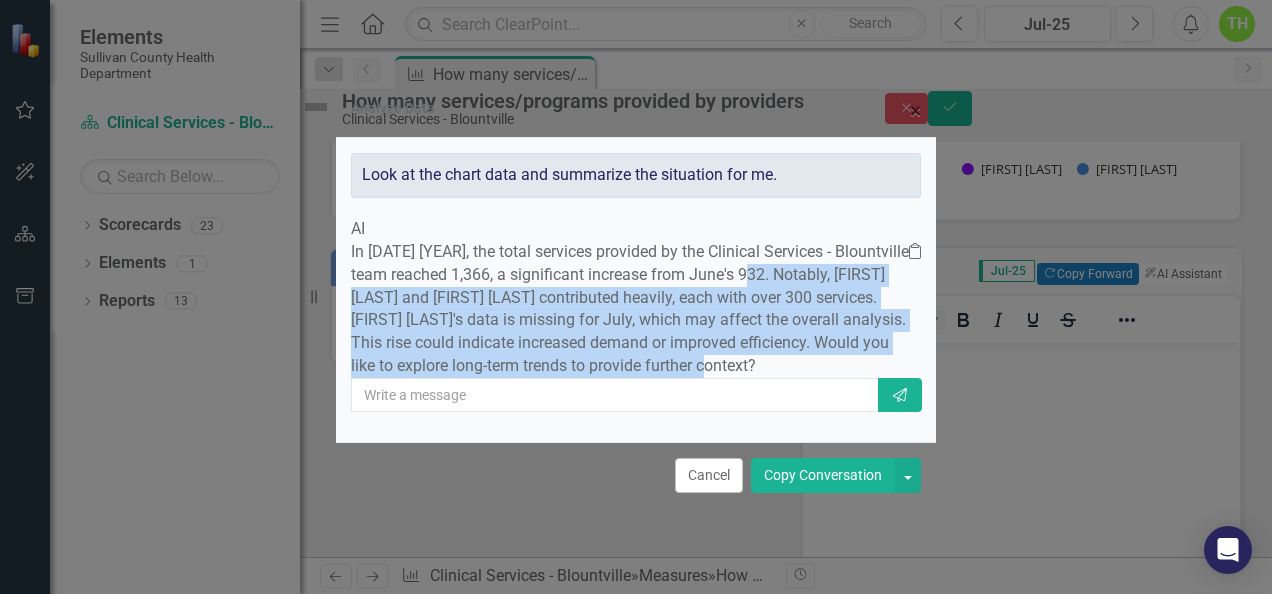 drag, startPoint x: 444, startPoint y: 271, endPoint x: 861, endPoint y: 356, distance: 425.5749 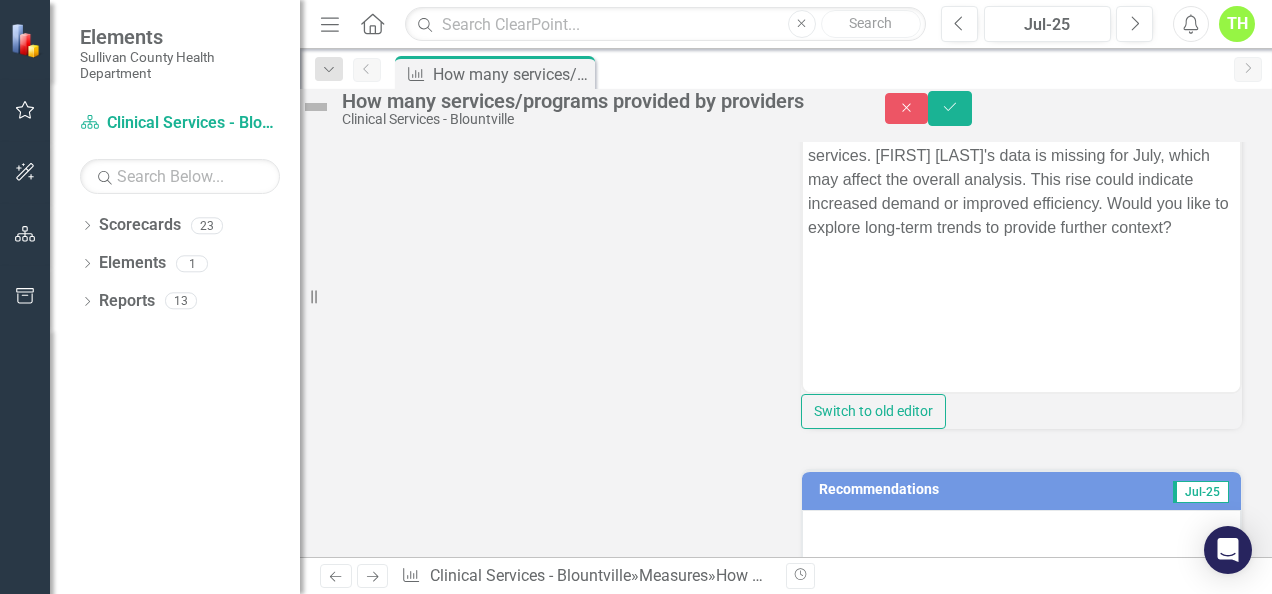 scroll, scrollTop: 700, scrollLeft: 0, axis: vertical 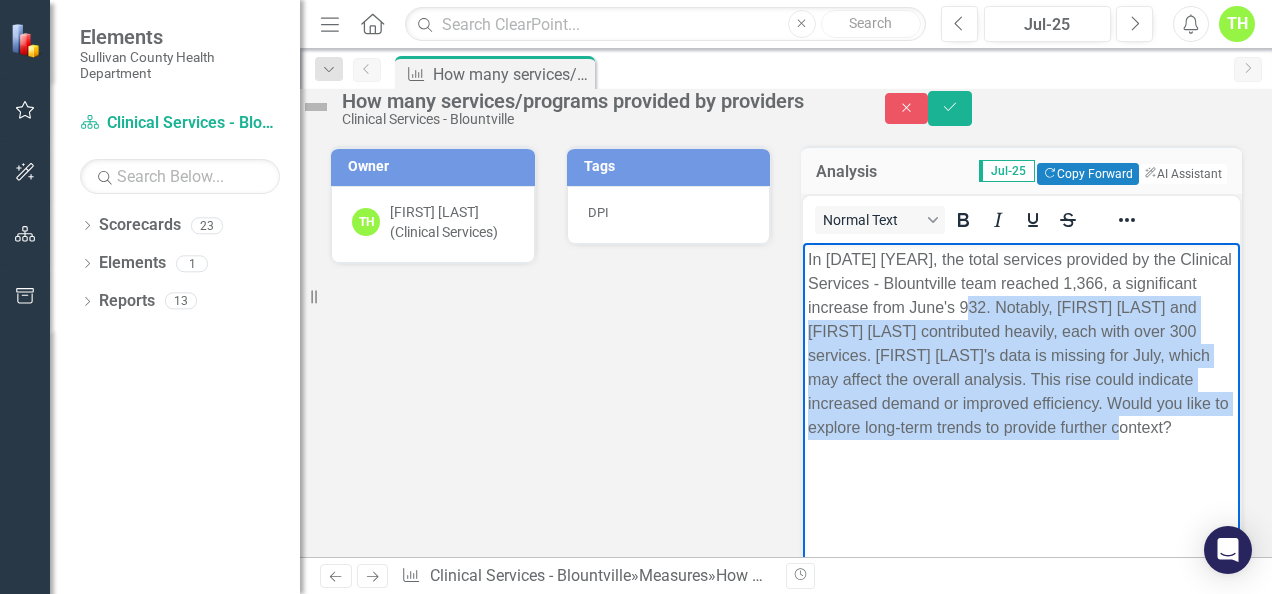 drag, startPoint x: 1071, startPoint y: 305, endPoint x: 1146, endPoint y: 440, distance: 154.43445 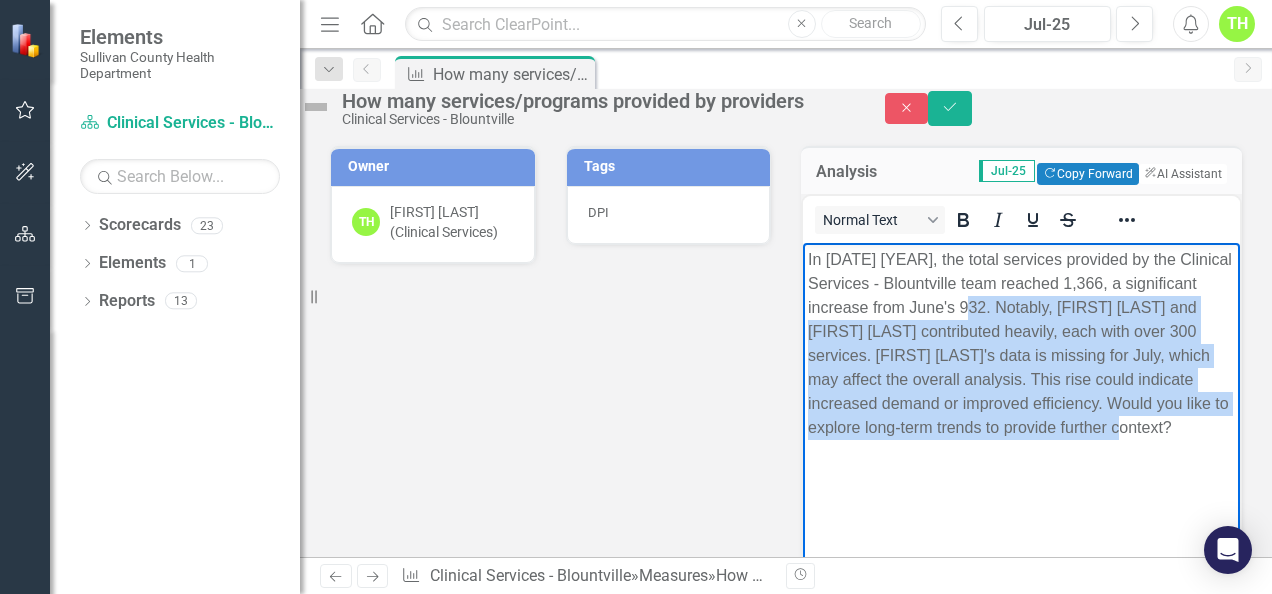 click on "In [DATE] [YEAR], the total services provided by the Clinical Services - Blountville team reached 1,366, a significant increase from June's 932. Notably, [FIRST] [LAST] and [FIRST] [LAST] contributed heavily, each with over 300 services. [FIRST] [LAST]'s data is missing for July, which may affect the overall analysis. This rise could indicate increased demand or improved efficiency. Would you like to explore long-term trends to provide further context?" at bounding box center (1021, 344) 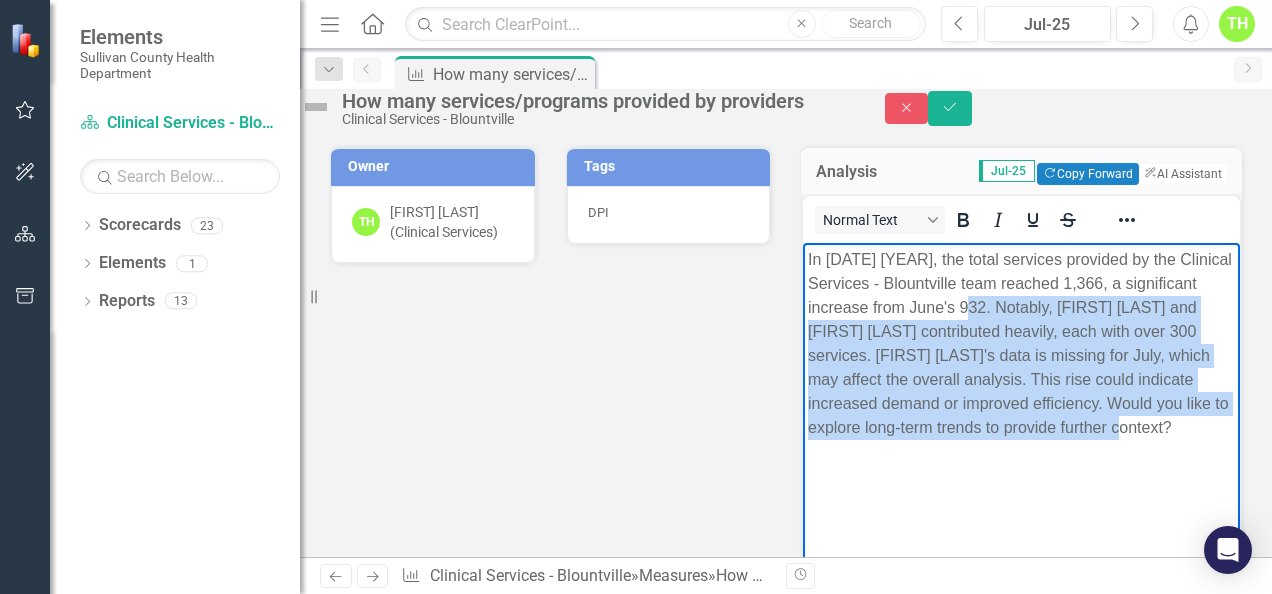 type 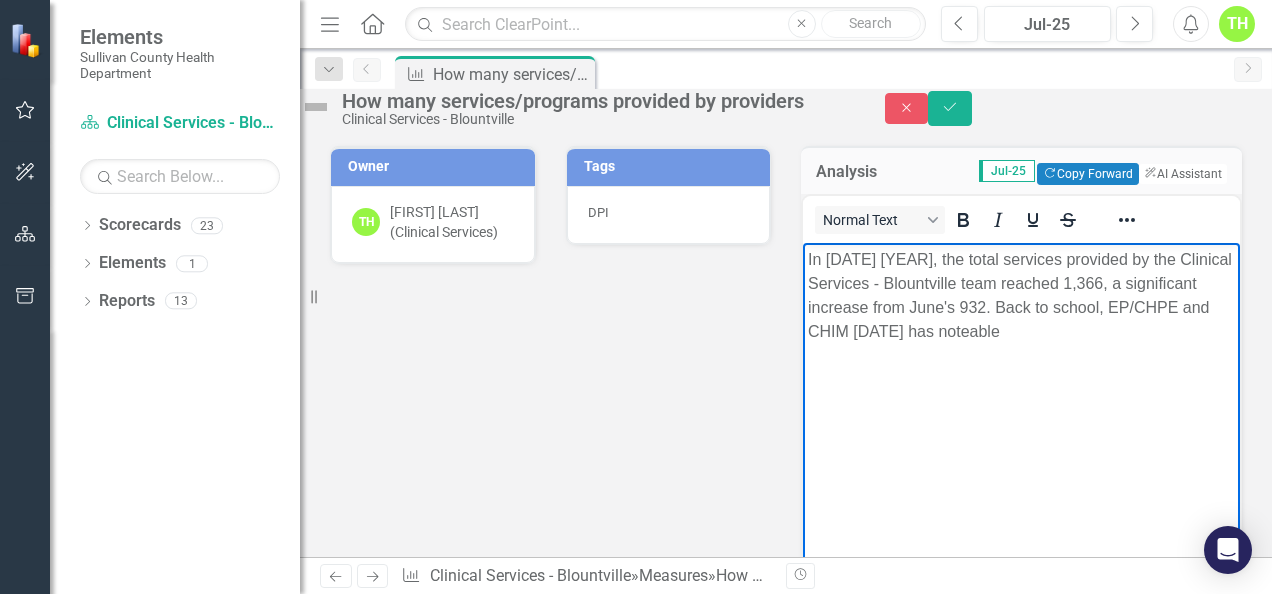 drag, startPoint x: 1066, startPoint y: 331, endPoint x: 1088, endPoint y: 336, distance: 22.561028 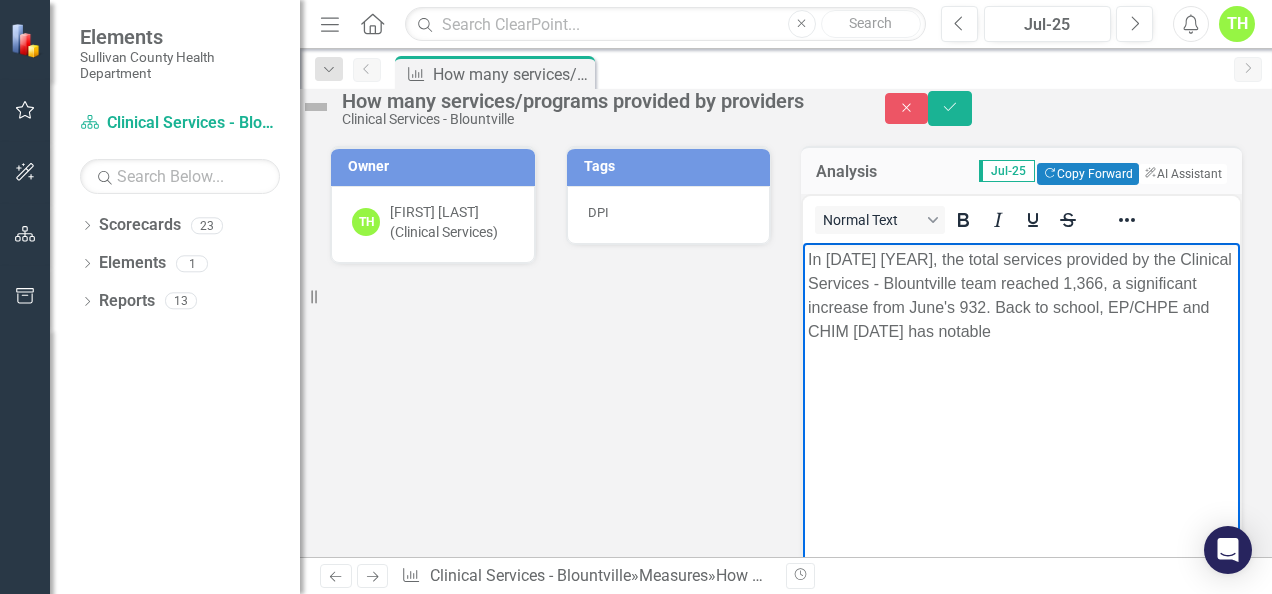 click on "In [DATE] [YEAR], the total services provided by the Clinical Services - Blountville team reached 1,366, a significant increase from June's 932. Back to school, EP/CHPE and CHIM [DATE] has notable" at bounding box center [1021, 296] 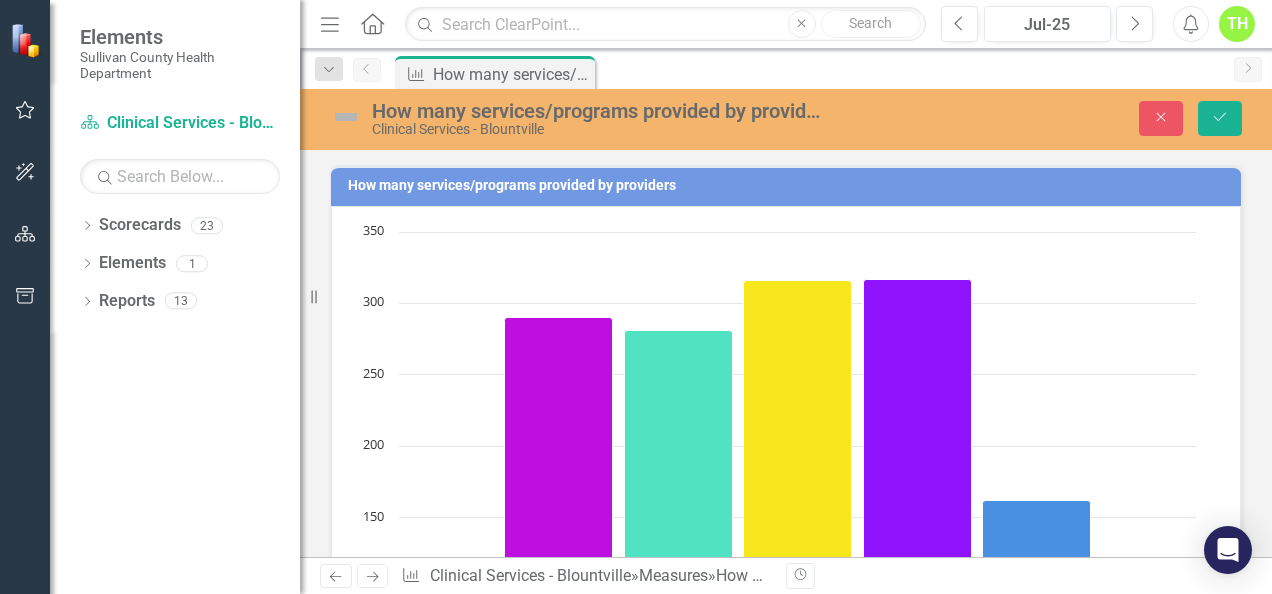 scroll, scrollTop: 0, scrollLeft: 0, axis: both 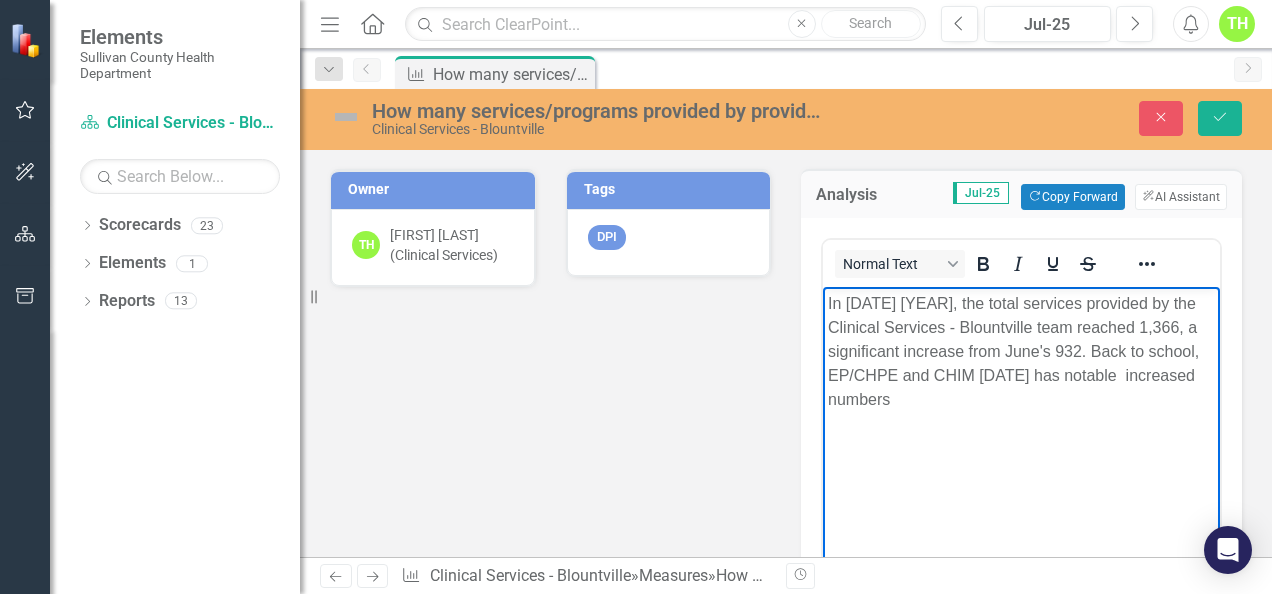 click on "In [DATE] [YEAR], the total services provided by the Clinical Services - Blountville team reached 1,366, a significant increase from June's 932. Back to school, EP/CHPE and CHIM [DATE] has notable  increased numbers" at bounding box center [1021, 351] 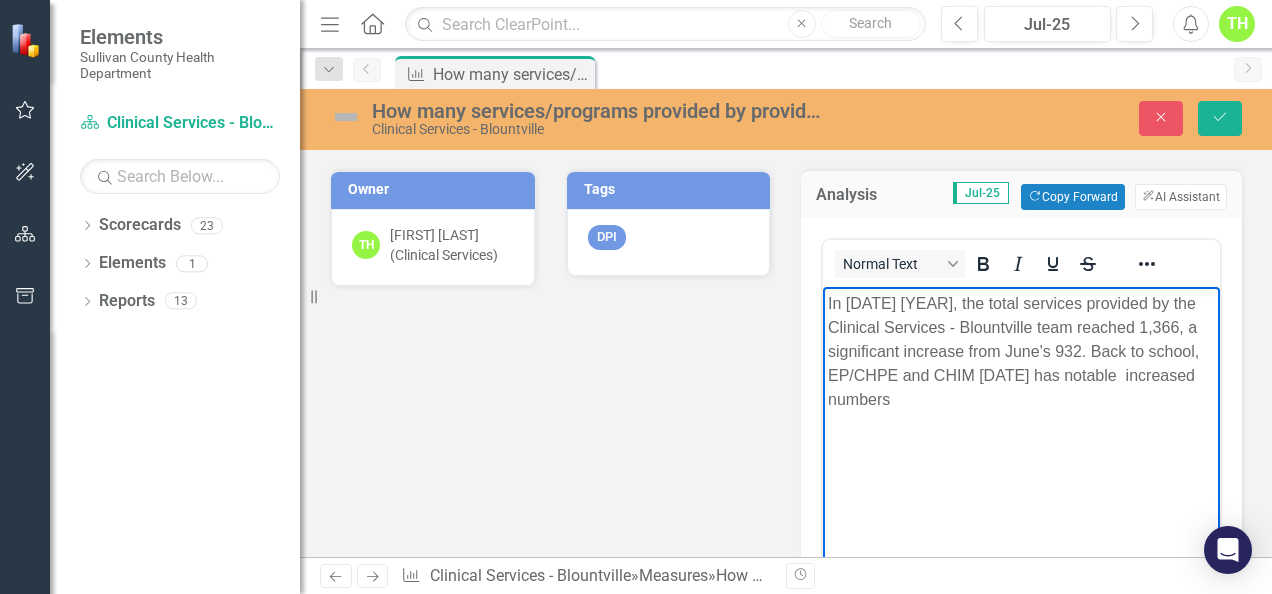 type 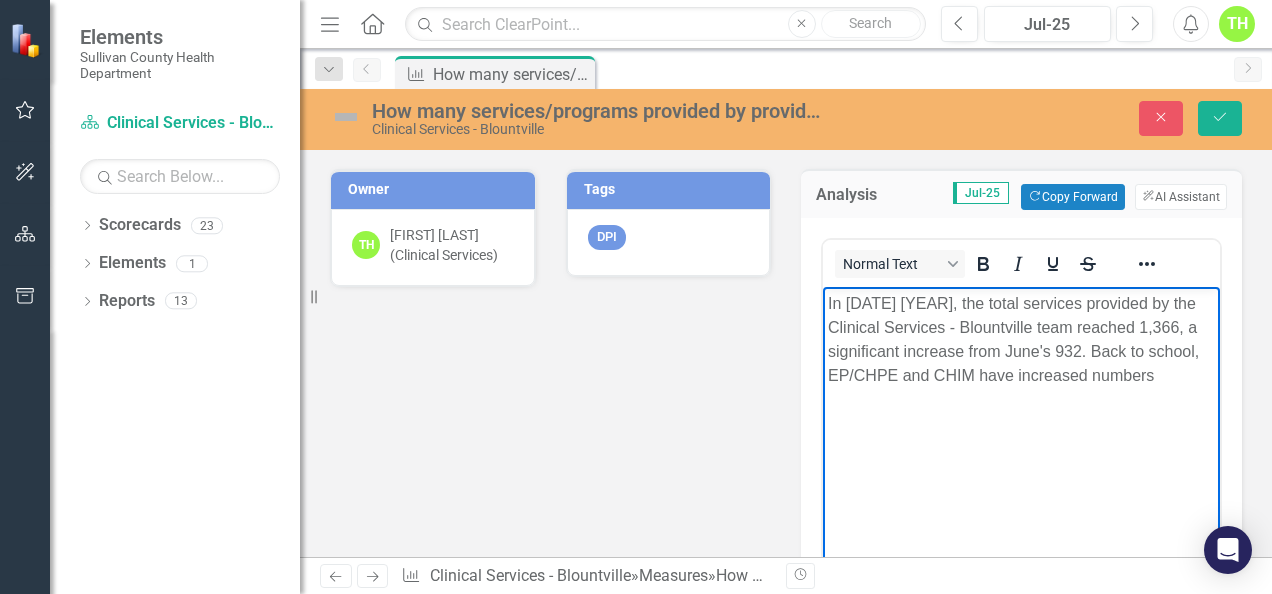 click on "In July 2025, the total services provided by the Clinical Services - Blountville team reached 1,366, a significant increase from June's 932. Back to school, EP/CHPE and CHIM have increased numbers" at bounding box center (1021, 339) 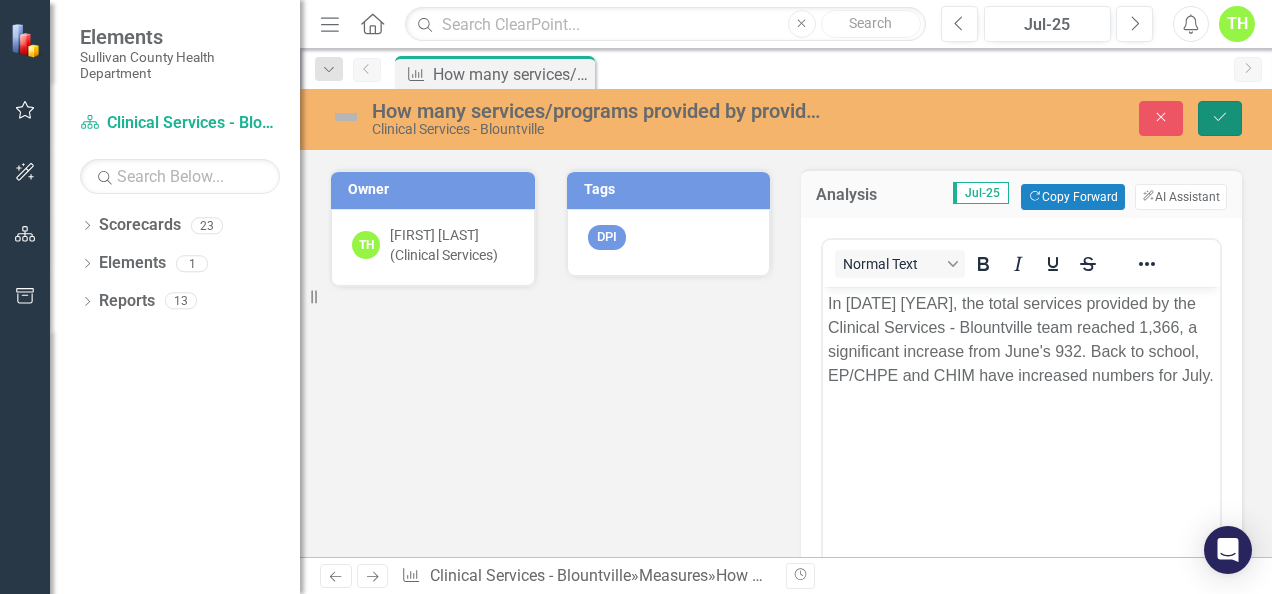 click on "Save" 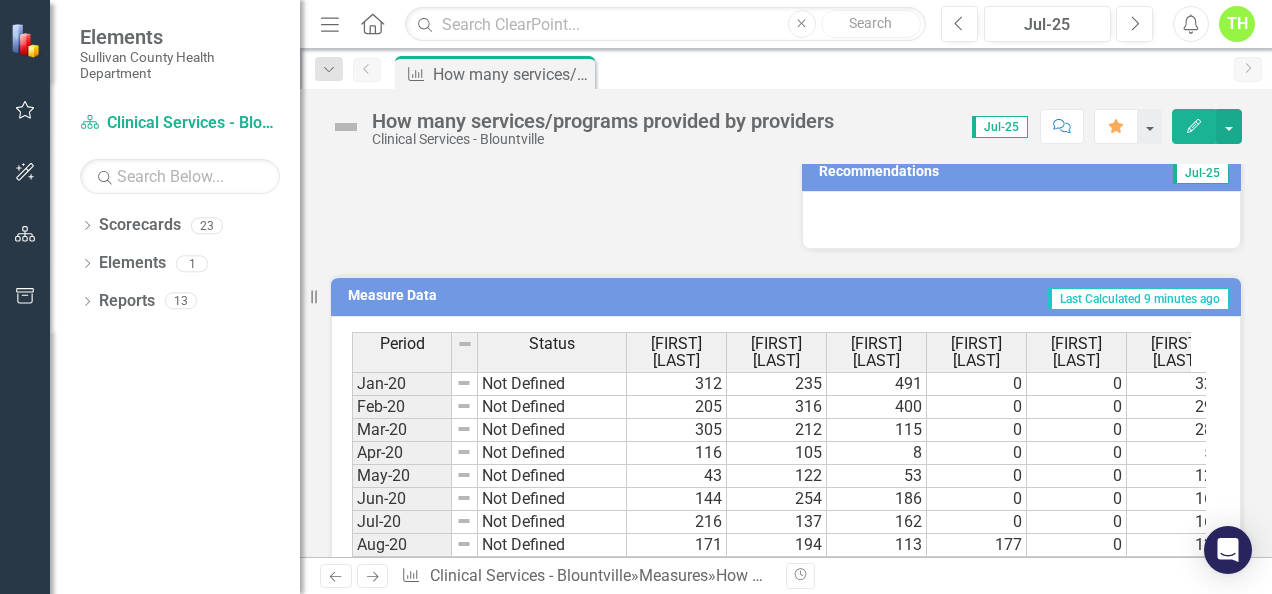 scroll, scrollTop: 700, scrollLeft: 0, axis: vertical 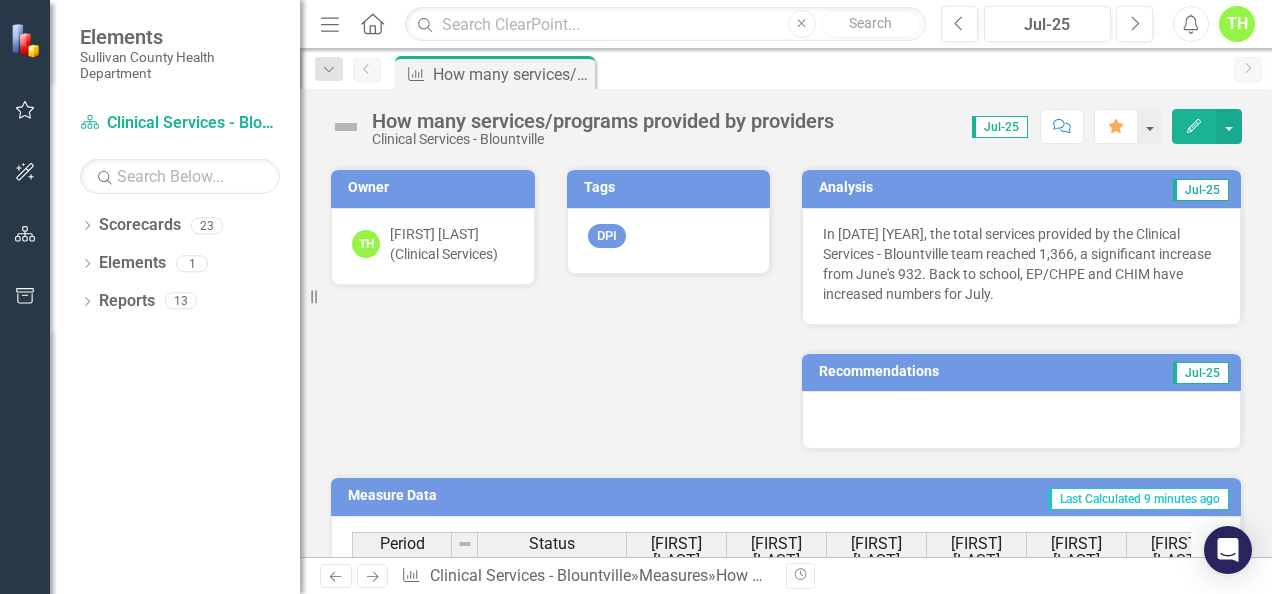 click on "Recommendations" at bounding box center (958, 371) 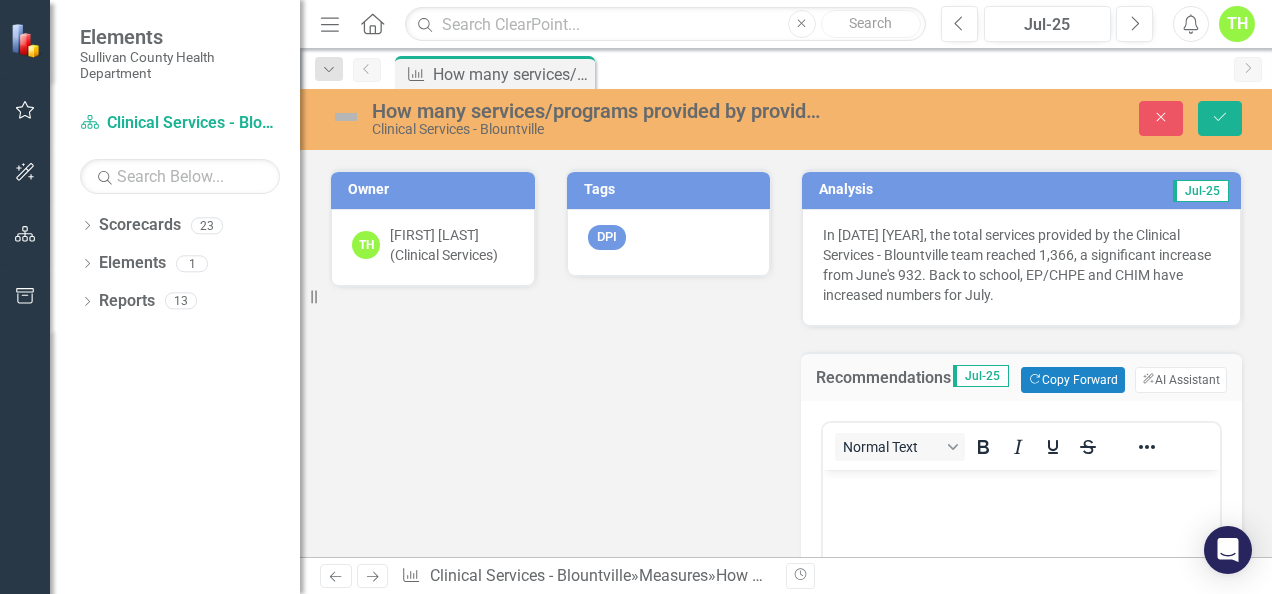 scroll, scrollTop: 0, scrollLeft: 0, axis: both 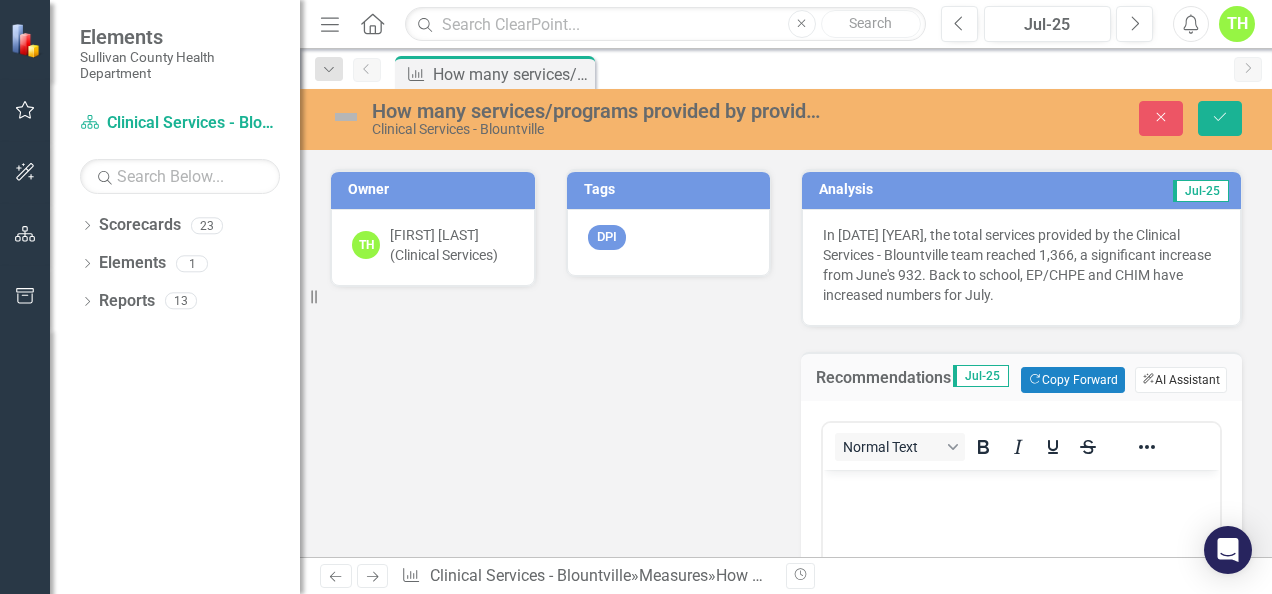 click on "ClearPoint AI  AI Assistant" at bounding box center [1181, 380] 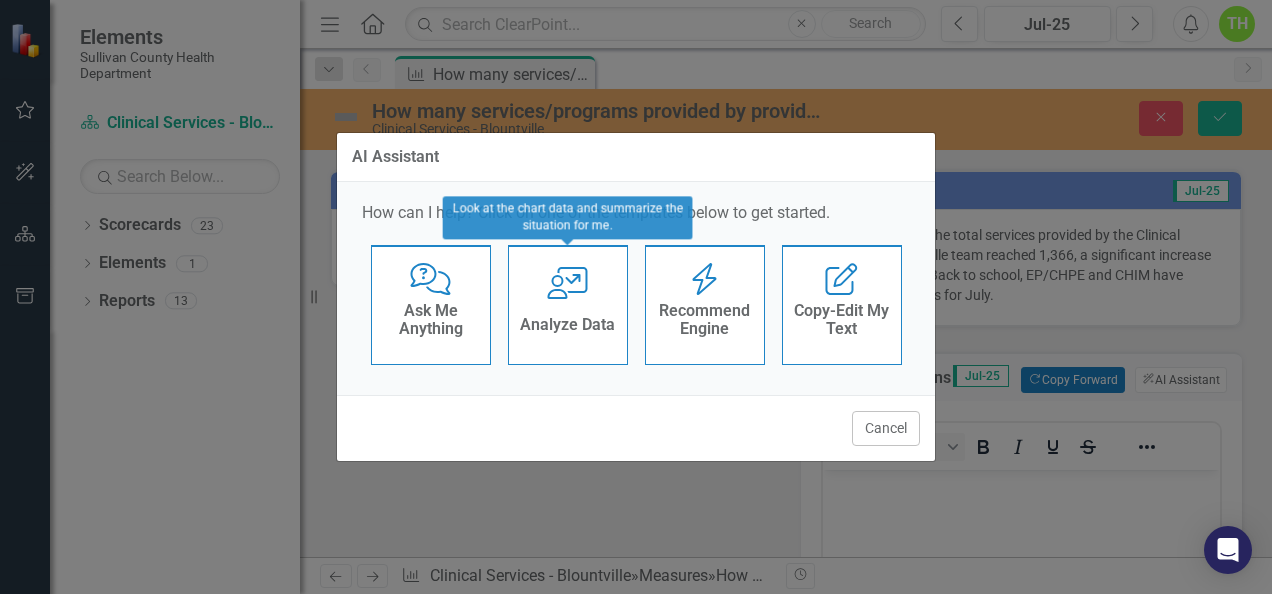 click on "Analyze Data" at bounding box center [567, 325] 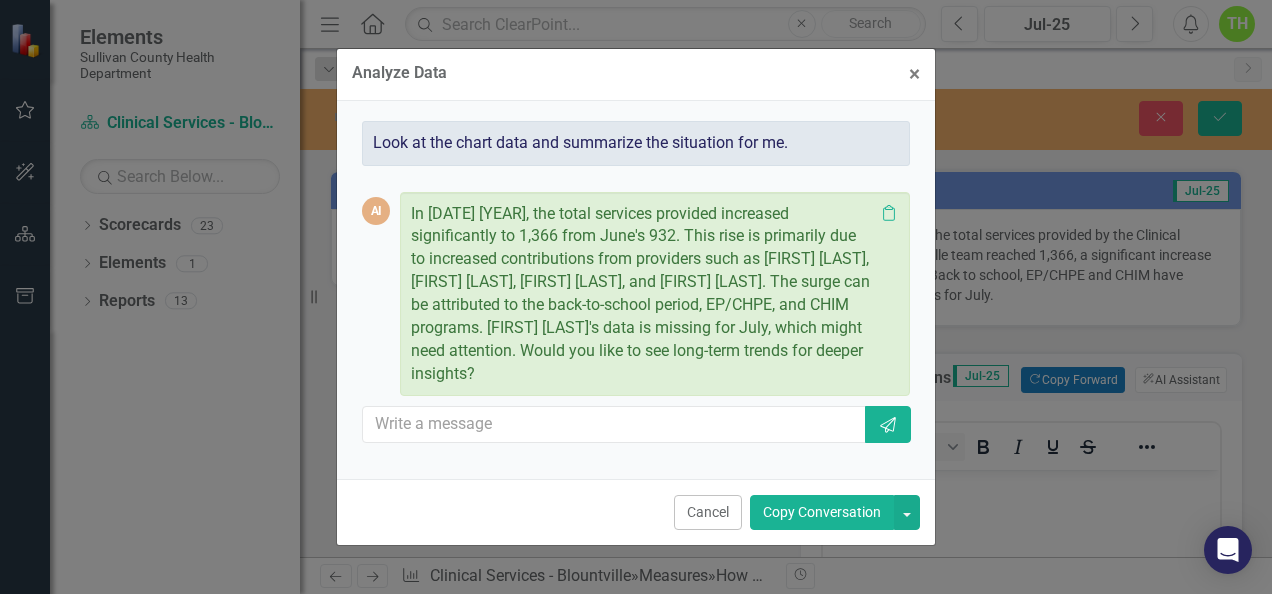 click on "Copy Conversation" at bounding box center (822, 512) 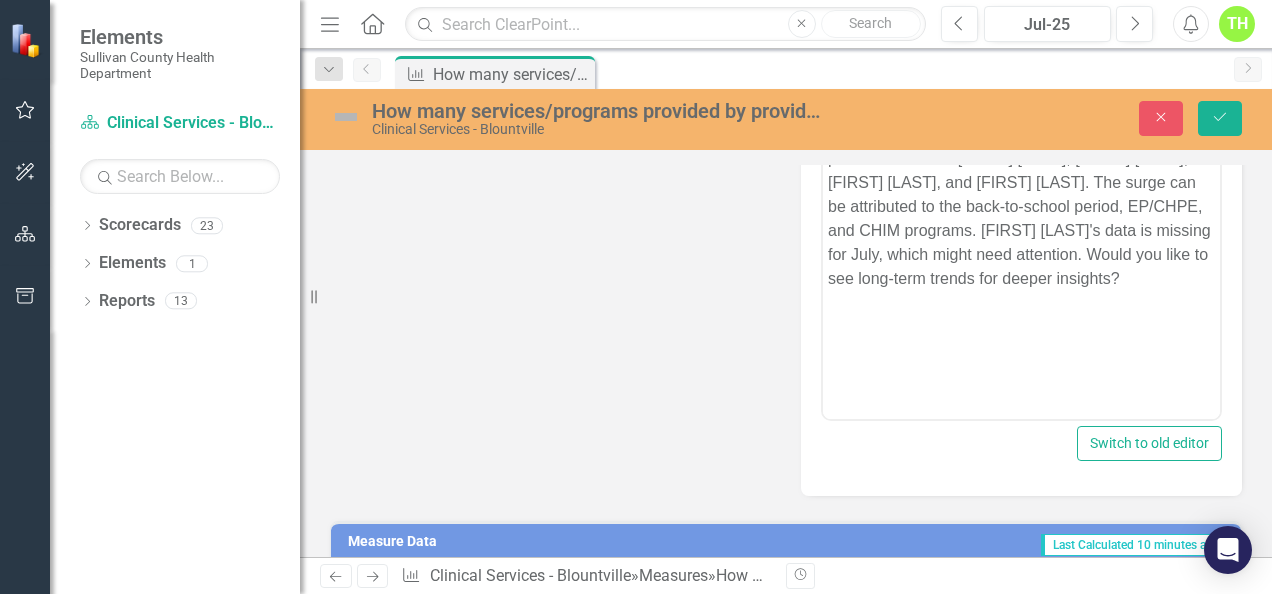 scroll, scrollTop: 900, scrollLeft: 0, axis: vertical 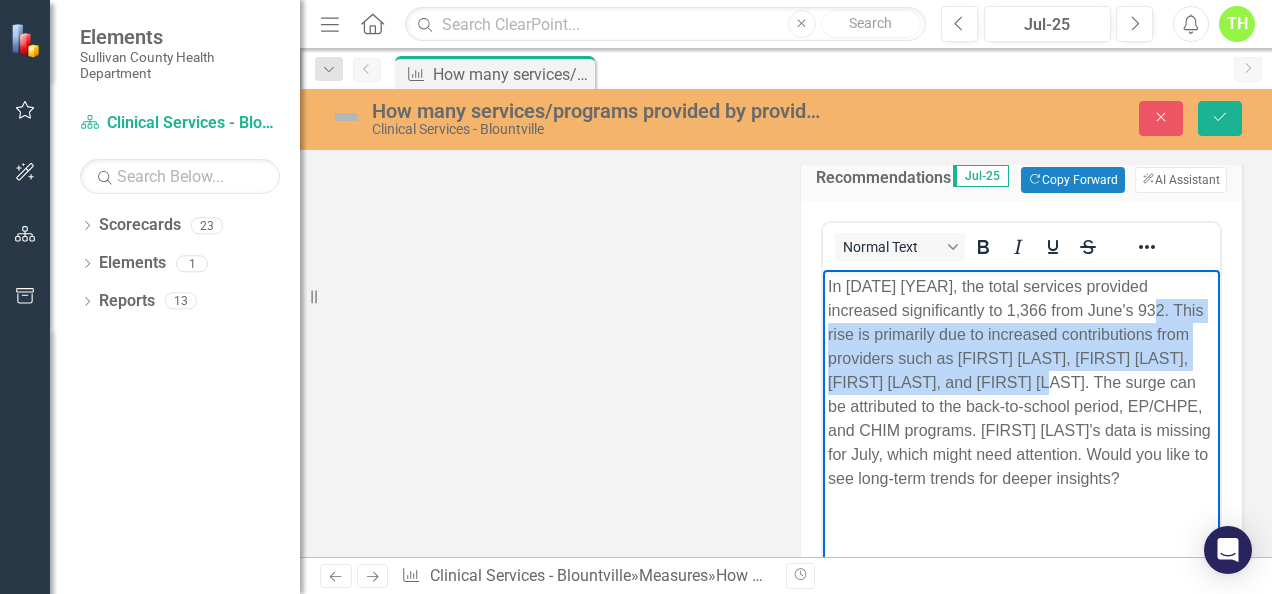 drag, startPoint x: 1104, startPoint y: 314, endPoint x: 1088, endPoint y: 388, distance: 75.70998 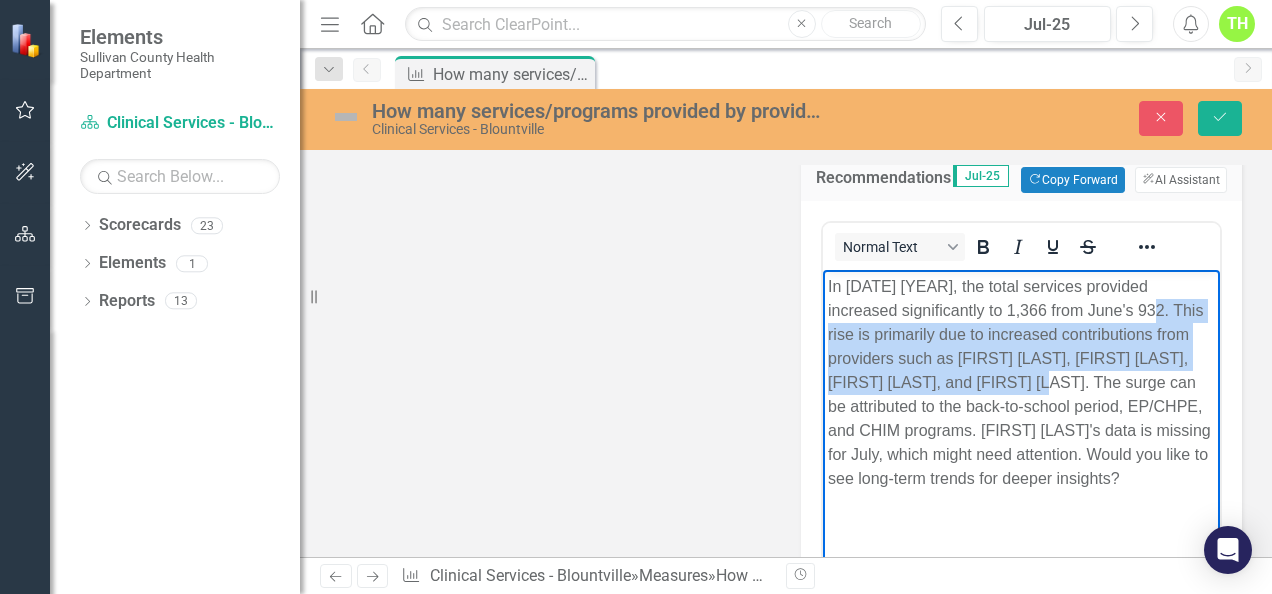click on "In July 2025, the total services provided increased significantly to 1,366 from June's 932. This rise is primarily due to increased contributions from providers such as Hannah Estepp, Brittany Turner, Keisha Thompson, and Alex Barnett. The surge can be attributed to the back-to-school period, EP/CHPE, and CHIM programs. Chelsea Long's data is missing for July, which might need attention. Would you like to see long-term trends for deeper insights?" at bounding box center [1021, 383] 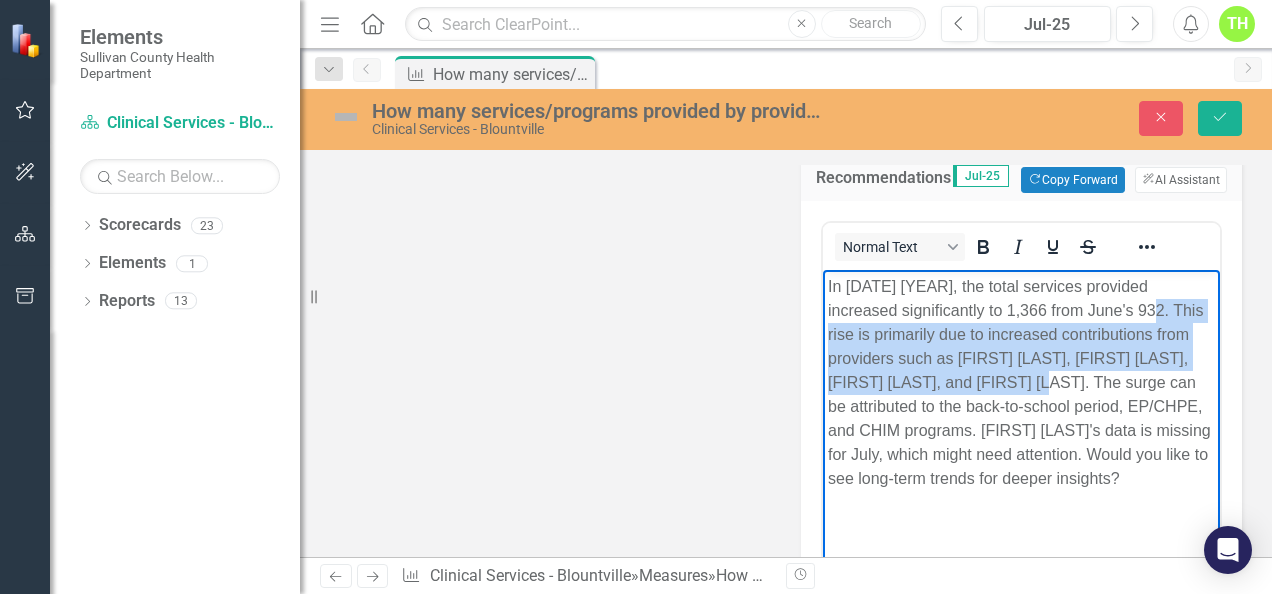 type 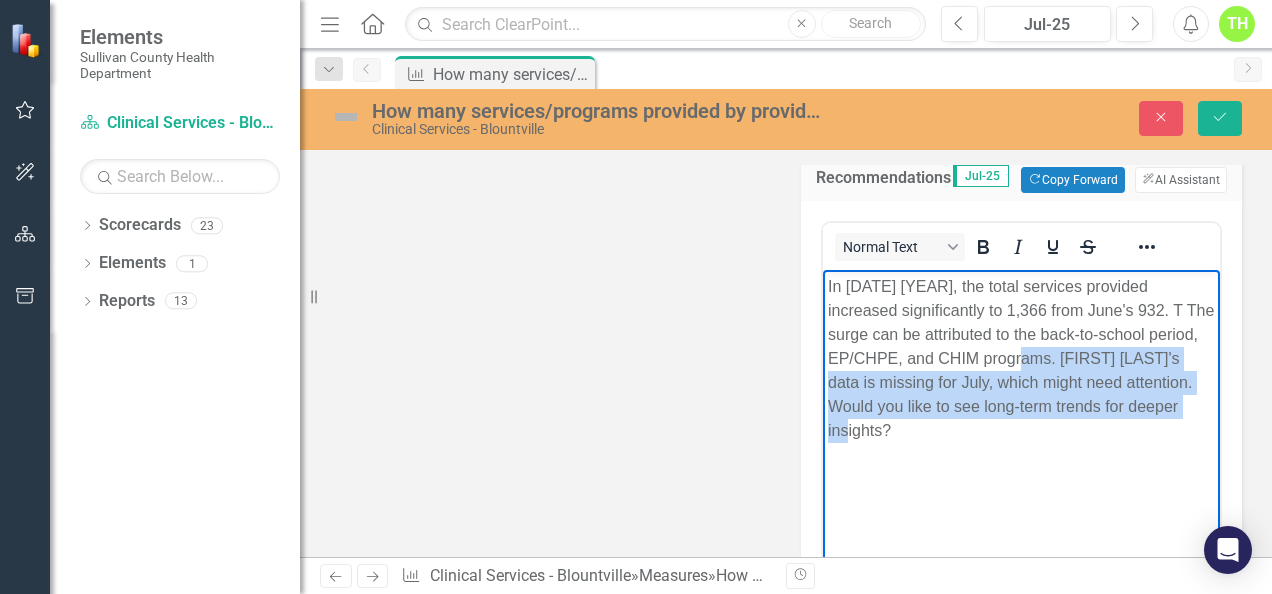 drag, startPoint x: 1056, startPoint y: 354, endPoint x: 1198, endPoint y: 403, distance: 150.2165 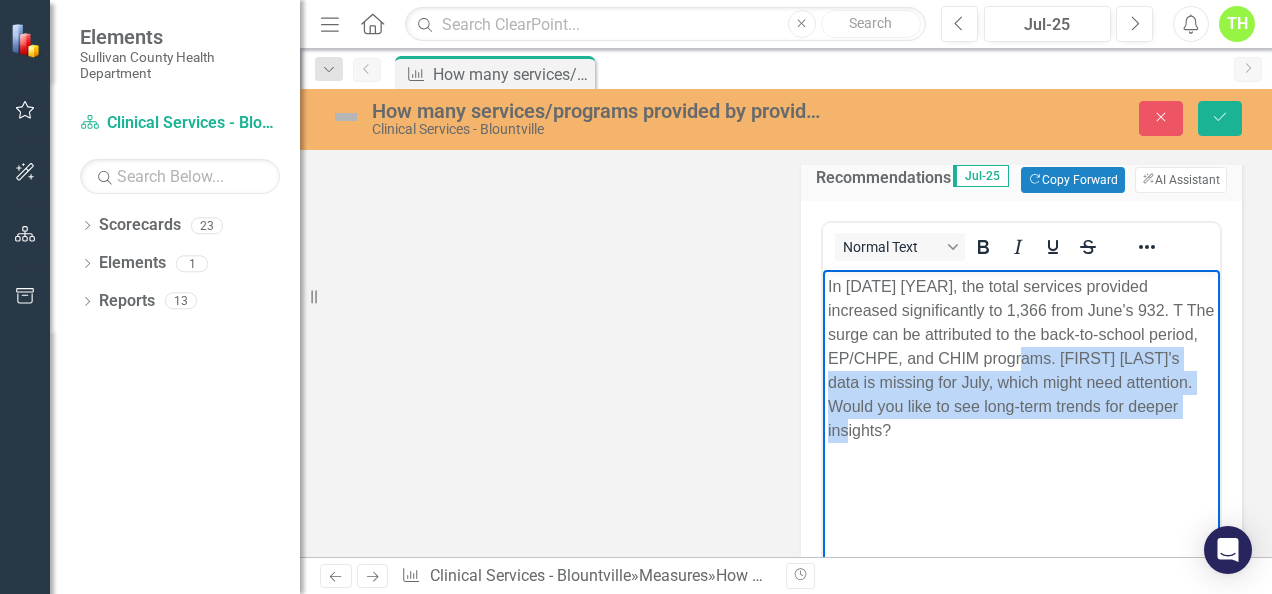 click on "In July 2025, the total services provided increased significantly to 1,366 from June's 932. T The surge can be attributed to the back-to-school period, EP/CHPE, and CHIM programs. Chelsea Long's data is missing for July, which might need attention. Would you like to see long-term trends for deeper insights?" at bounding box center [1021, 359] 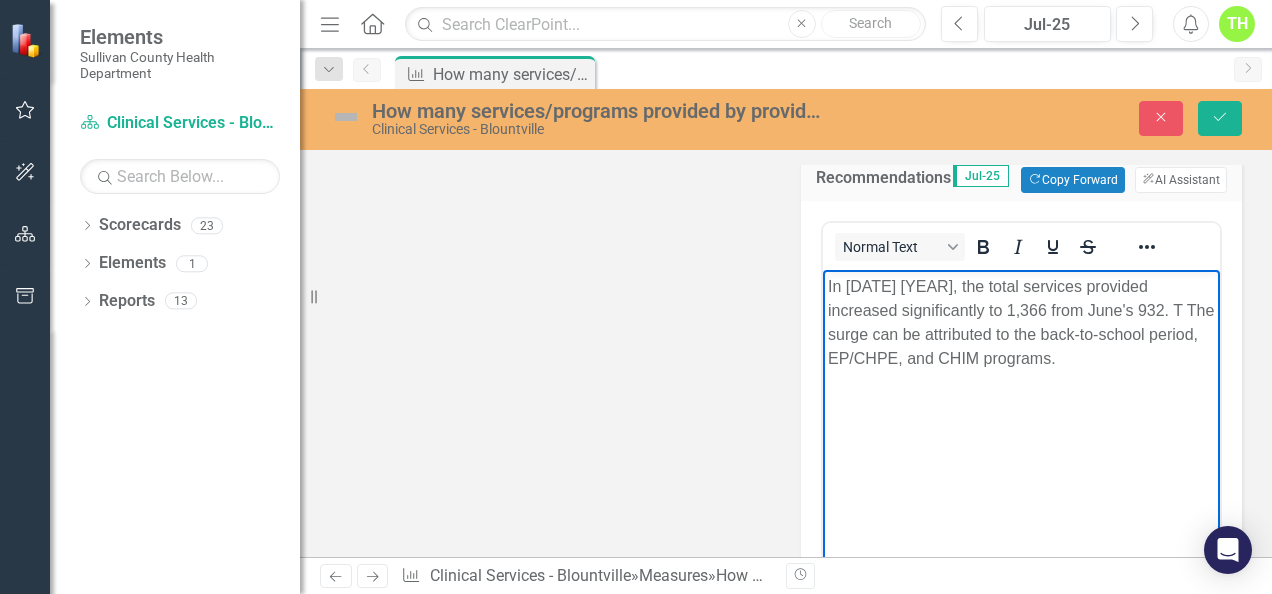 click on "In July 2025, the total services provided increased significantly to 1,366 from June's 932. T The surge can be attributed to the back-to-school period, EP/CHPE, and CHIM programs." at bounding box center [1021, 323] 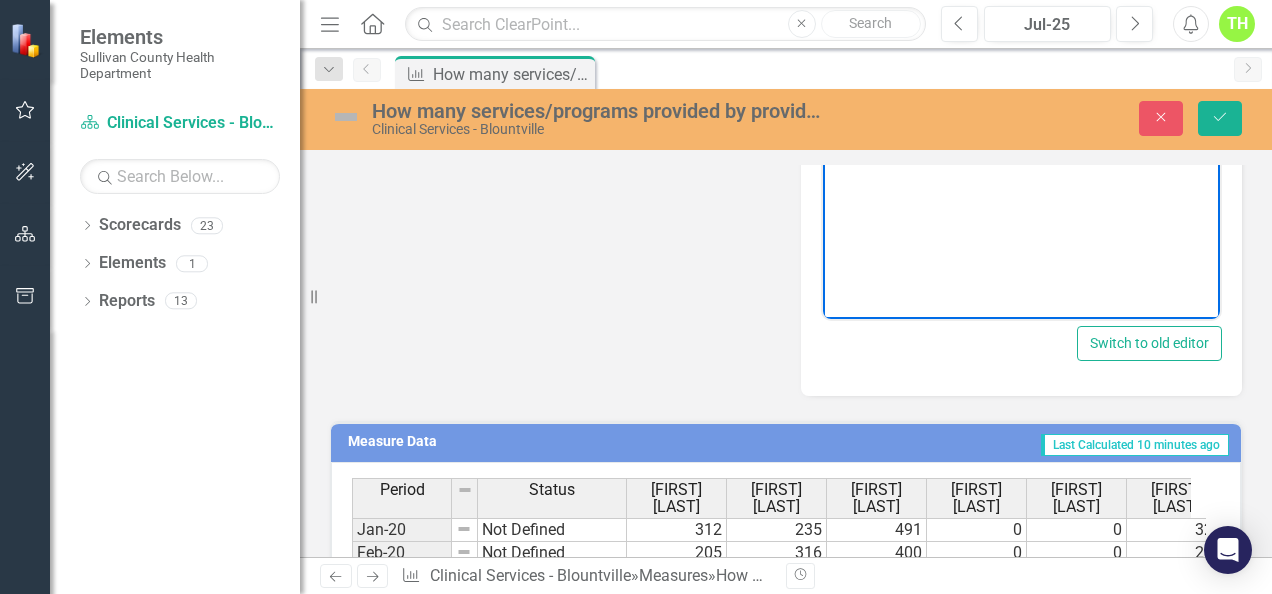 scroll, scrollTop: 1000, scrollLeft: 0, axis: vertical 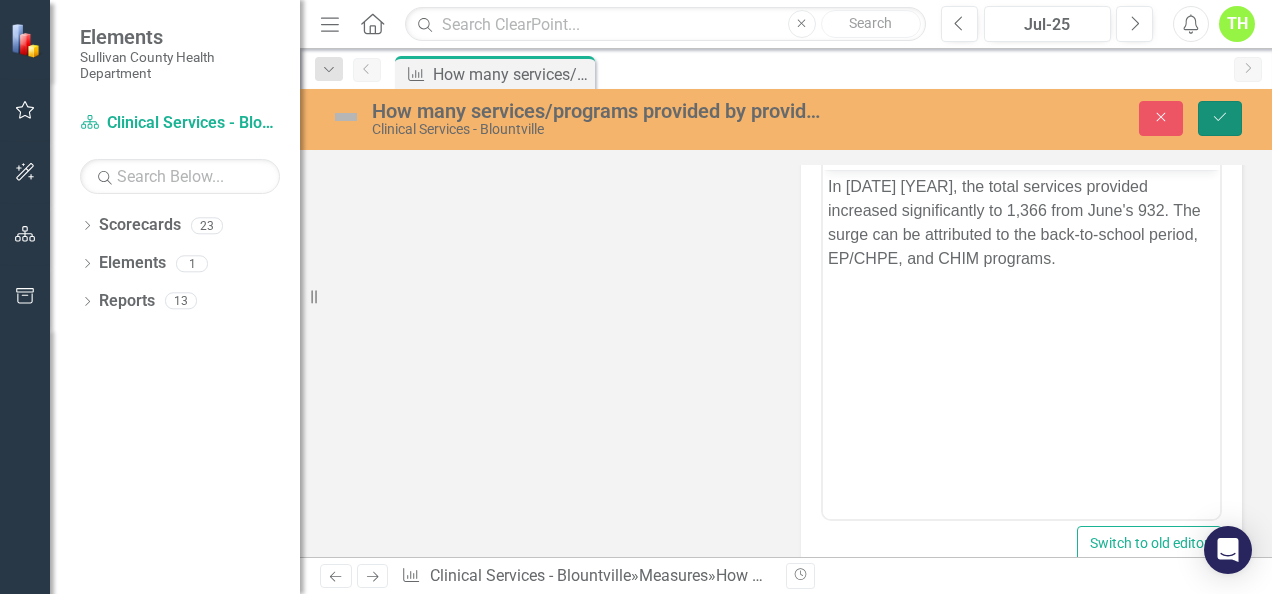 click on "Save" 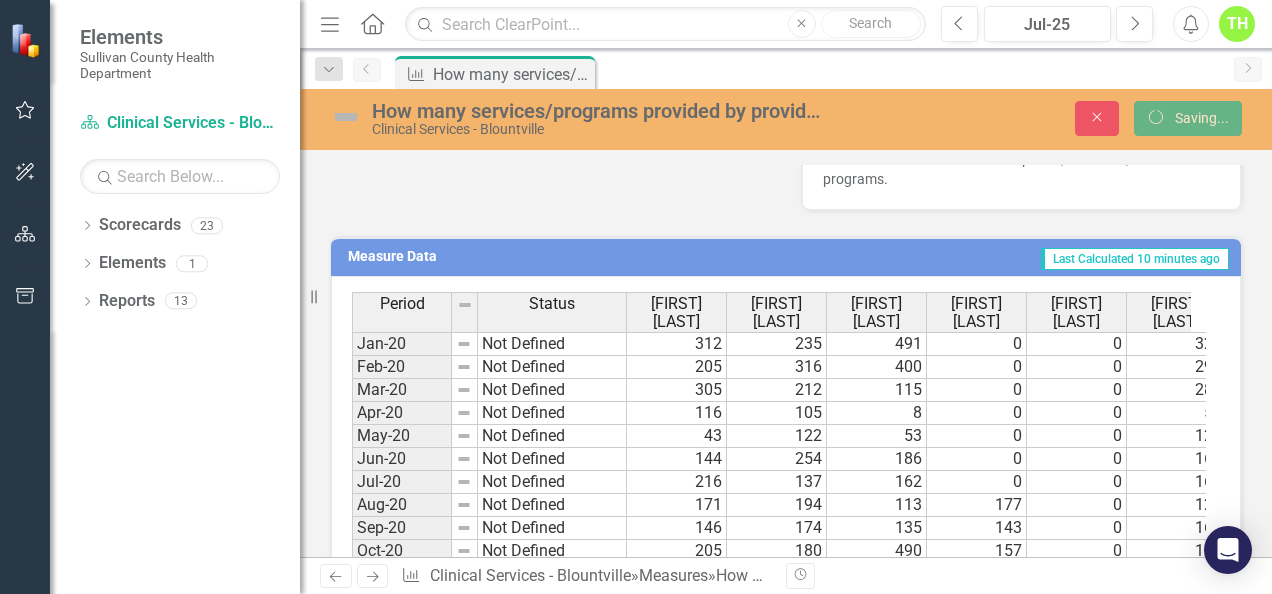 scroll, scrollTop: 973, scrollLeft: 0, axis: vertical 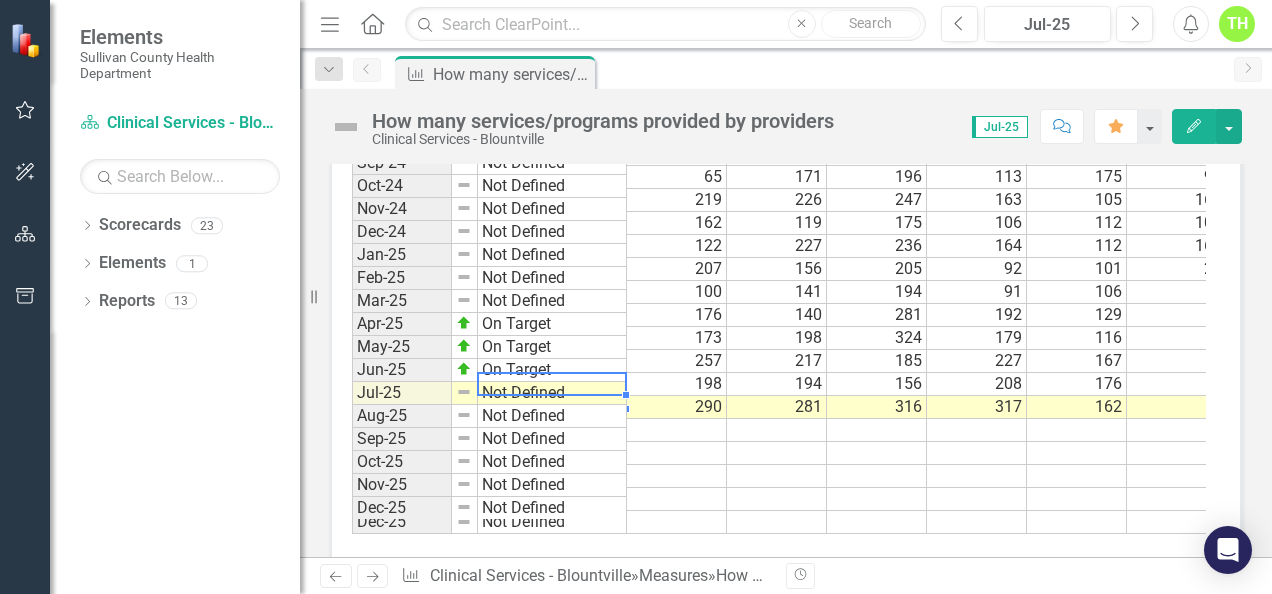 click on "Not Defined" at bounding box center (552, 393) 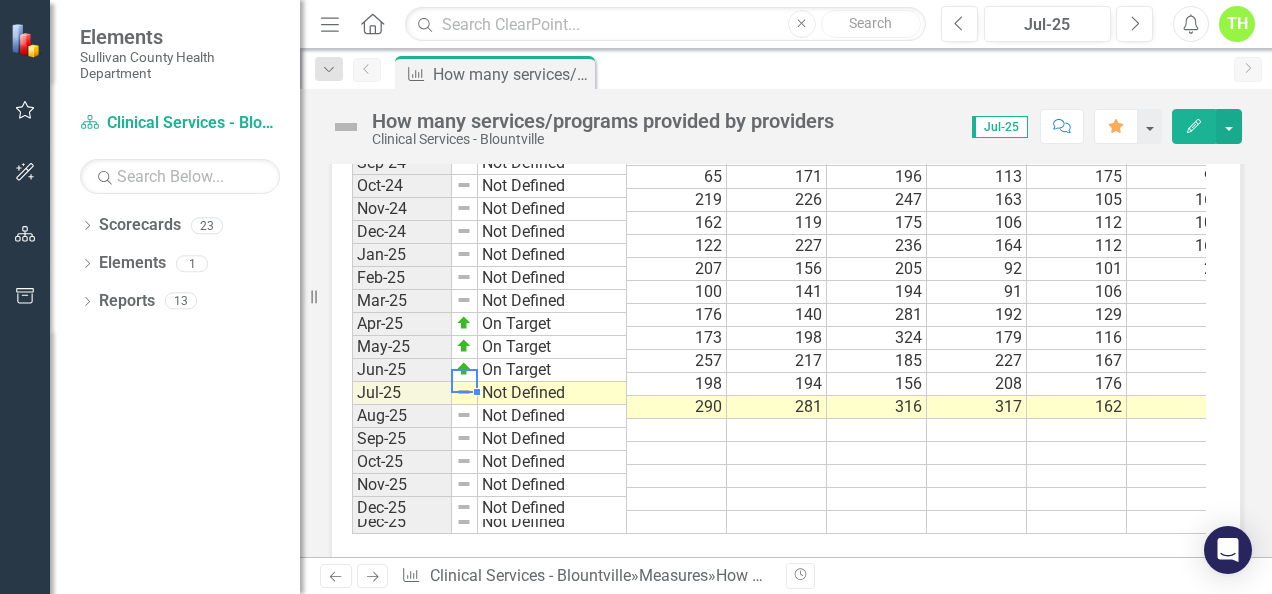 click at bounding box center [464, 392] 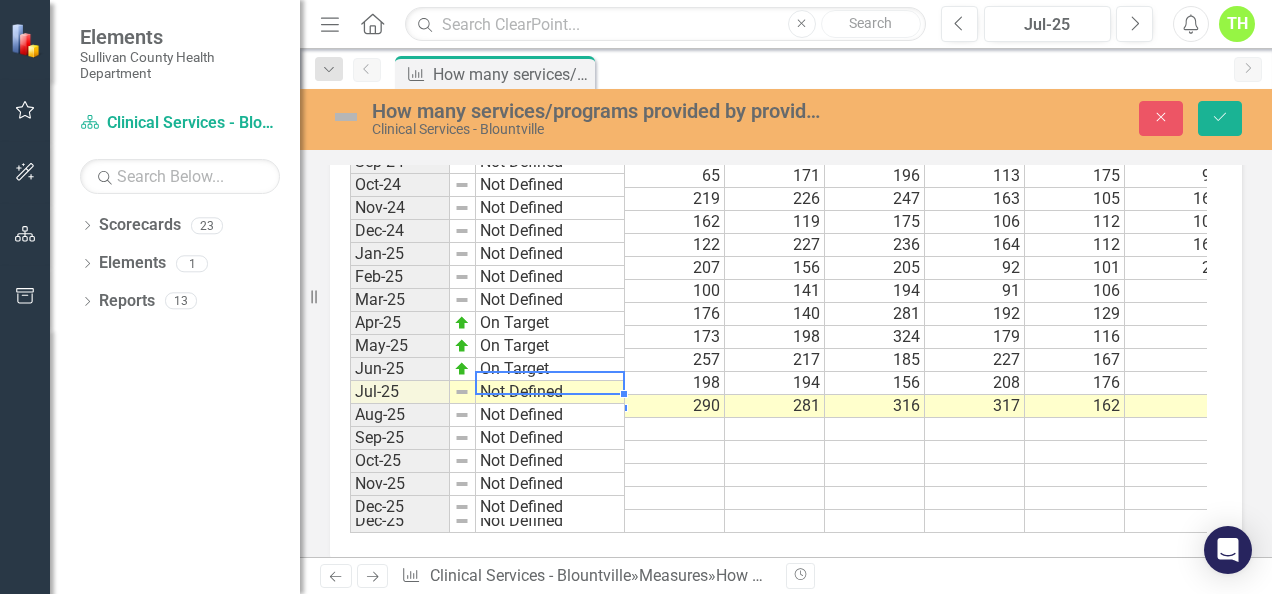 click on "Not Defined" at bounding box center [550, 392] 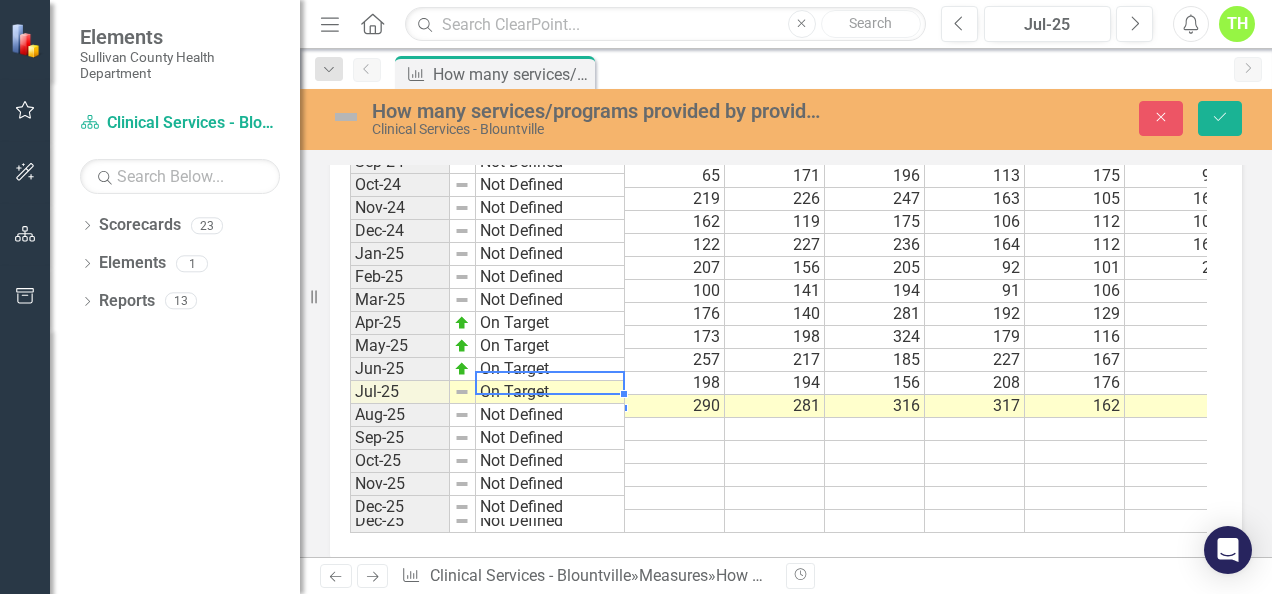 click on "Period Status Hannah Estepp Brittany Turner Keisha Thompson Alex Barnett Michelle Kegley Chelsea Long Total Jun-23 Not Defined 118 176 165 89 188 111 847 Jul-23 Not Defined 225 154 166 146 151 129 971 Aug-23 Not Defined 331 398 396 236 259 6 1,626 Sep-23 Not Defined 202 175 209 76 84 0 746 Oct-23 Not Defined 207 166 272 81 82 0 808 Nov-23 Not Defined 130 136 214 40 188 39 747 Dec-23 Not Defined 213 136 177 71 107 91 795 Jan-24 Not Defined 122 124 148 93 116 81 684 Feb-24 Not Defined 153 210 175 86 109 119 852 Mar-24 Not Defined 118 184 126 86 117 108 739 Apr-24 Not Defined 159 141 198 113 138 161 910 May-24 Not Defined 139 180 137 102 176 133 867 Jun-24 Not Defined 0 275 97 108 171 232 883 Jul-24 Not Defined 0 320 257 175 177 206 1,135 Aug-24 Not Defined 0 207 215 208 262 187 1,079 Sep-24 Not Defined 65 171 196 113 175 90 810 Oct-24 Not Defined 219 226 247 163 105 167 1,127 Nov-24 Not Defined 162 119 175 106 112 109 783 Dec-24 Not Defined 122 227 236 164 112 164 1,025 Jan-25 Not Defined 207 156 205 92 101 23" at bounding box center (778, 297) 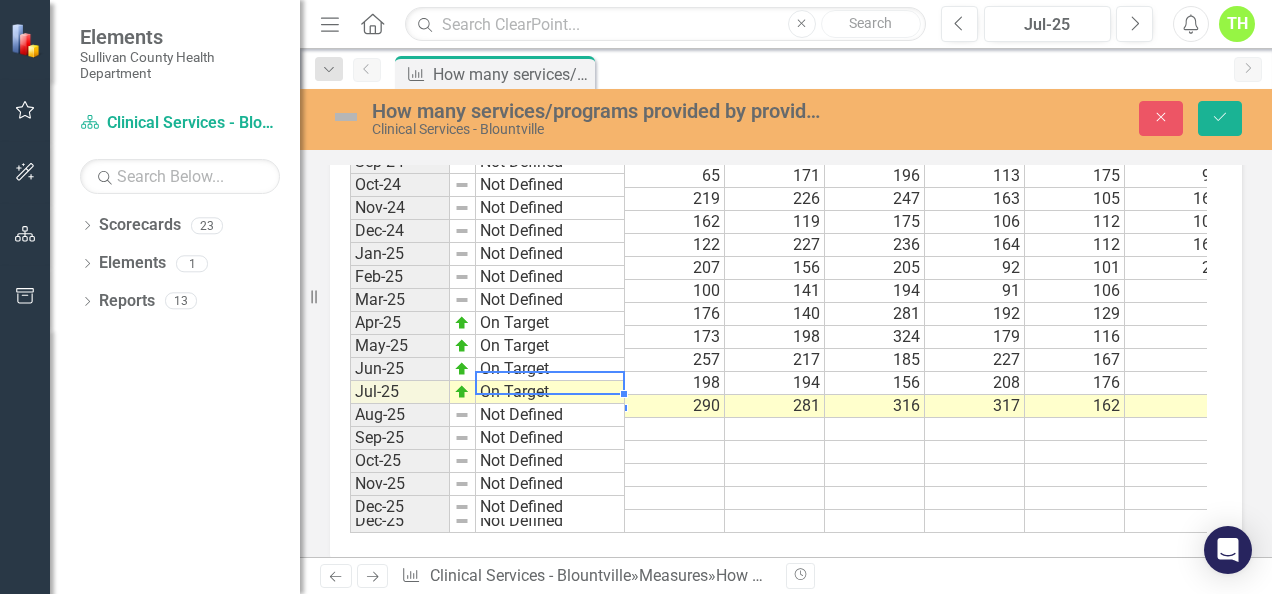 click on "Not Defined" at bounding box center (550, 415) 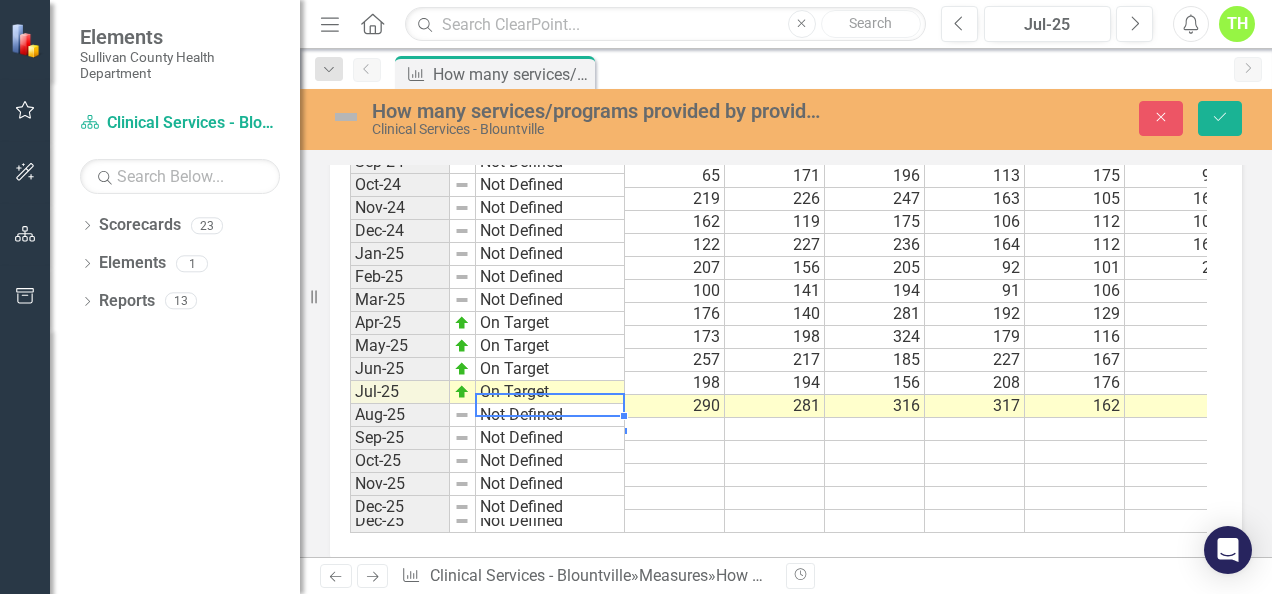 click on "Not Defined" at bounding box center [550, 415] 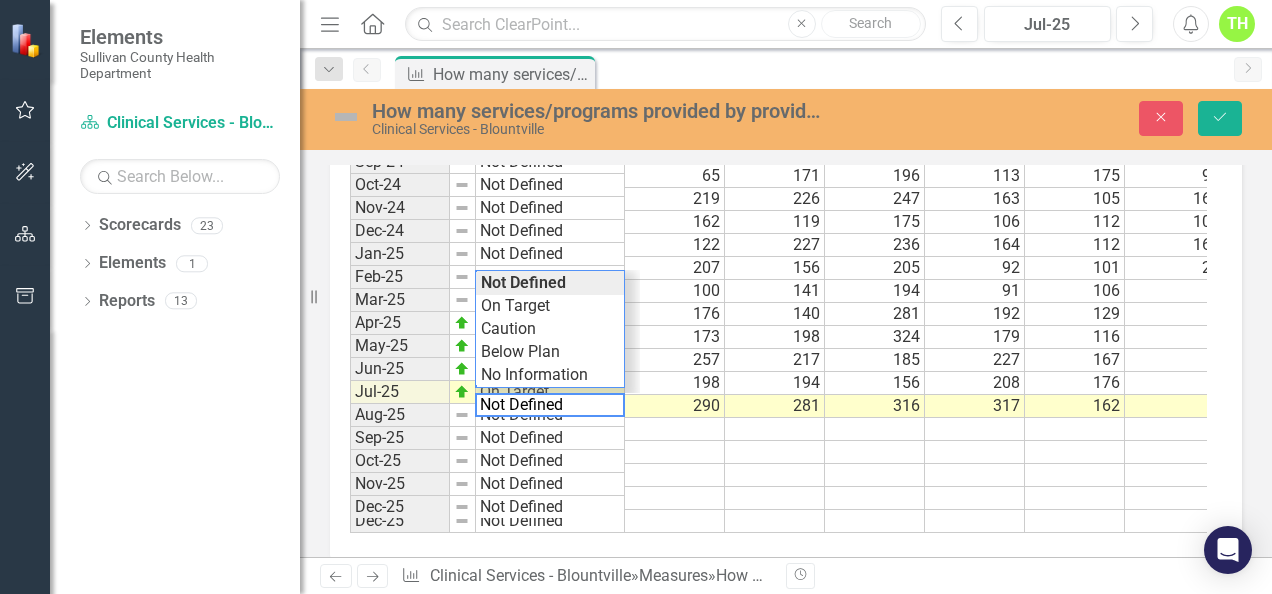 click on "Period Status Hannah Estepp Brittany Turner Keisha Thompson Alex Barnett Michelle Kegley Chelsea Long Total Jun-23 Not Defined 118 176 165 89 188 111 847 Jul-23 Not Defined 225 154 166 146 151 129 971 Aug-23 Not Defined 331 398 396 236 259 6 1,626 Sep-23 Not Defined 202 175 209 76 84 0 746 Oct-23 Not Defined 207 166 272 81 82 0 808 Nov-23 Not Defined 130 136 214 40 188 39 747 Dec-23 Not Defined 213 136 177 71 107 91 795 Jan-24 Not Defined 122 124 148 93 116 81 684 Feb-24 Not Defined 153 210 175 86 109 119 852 Mar-24 Not Defined 118 184 126 86 117 108 739 Apr-24 Not Defined 159 141 198 113 138 161 910 May-24 Not Defined 139 180 137 102 176 133 867 Jun-24 Not Defined 0 275 97 108 171 232 883 Jul-24 Not Defined 0 320 257 175 177 206 1,135 Aug-24 Not Defined 0 207 215 208 262 187 1,079 Sep-24 Not Defined 65 171 196 113 175 90 810 Oct-24 Not Defined 219 226 247 163 105 167 1,127 Nov-24 Not Defined 162 119 175 106 112 109 783 Dec-24 Not Defined 122 227 236 164 112 164 1,025 Jan-25 Not Defined 207 156 205 92 101 23" at bounding box center (350, 155) 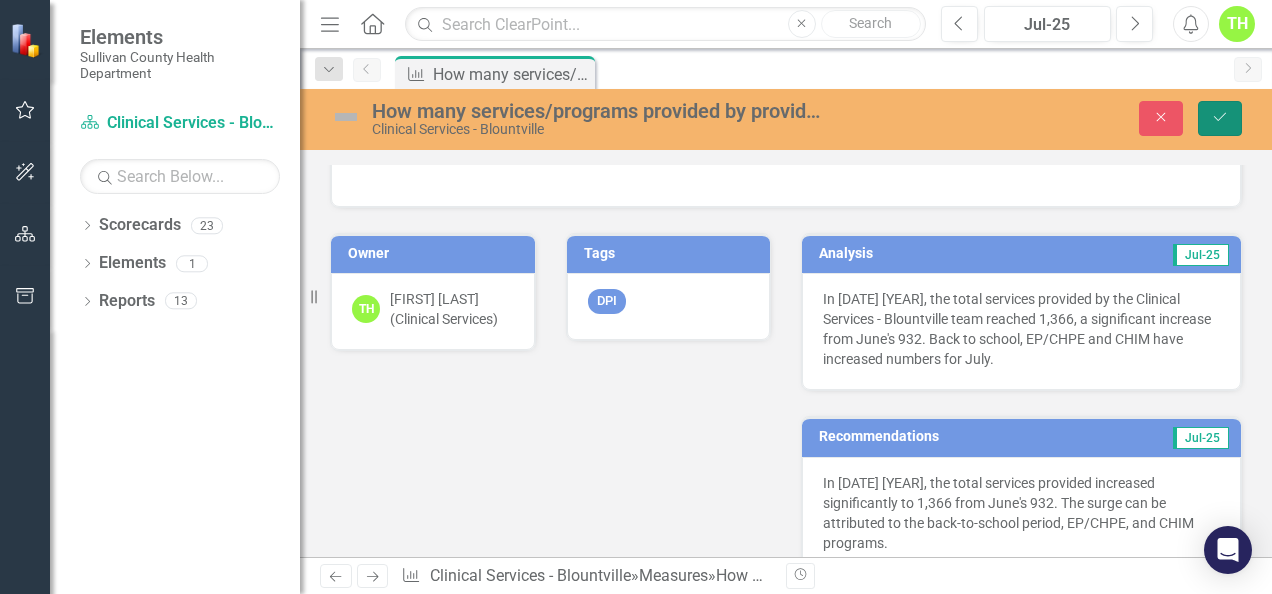 click on "Save" 